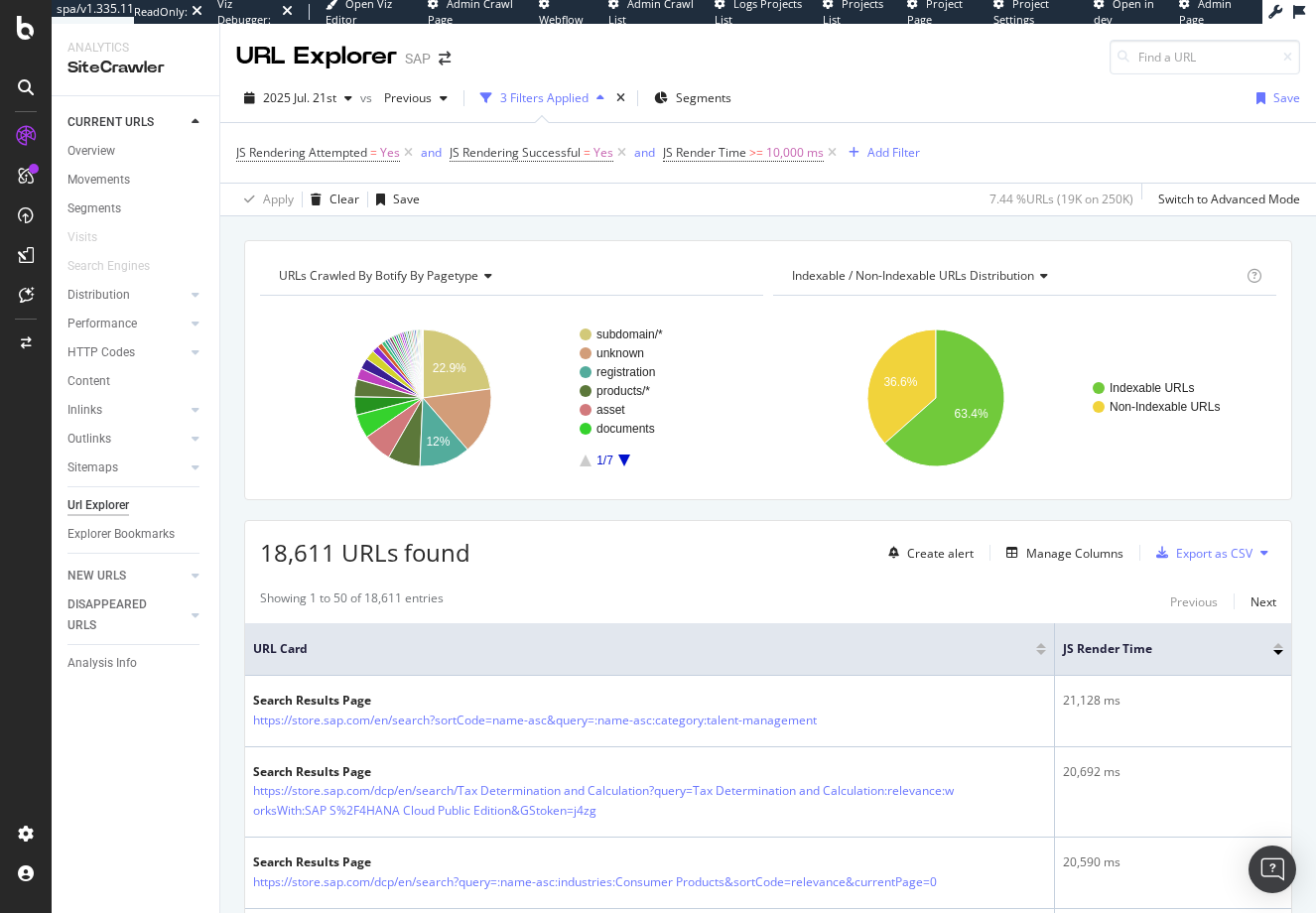scroll, scrollTop: 0, scrollLeft: 0, axis: both 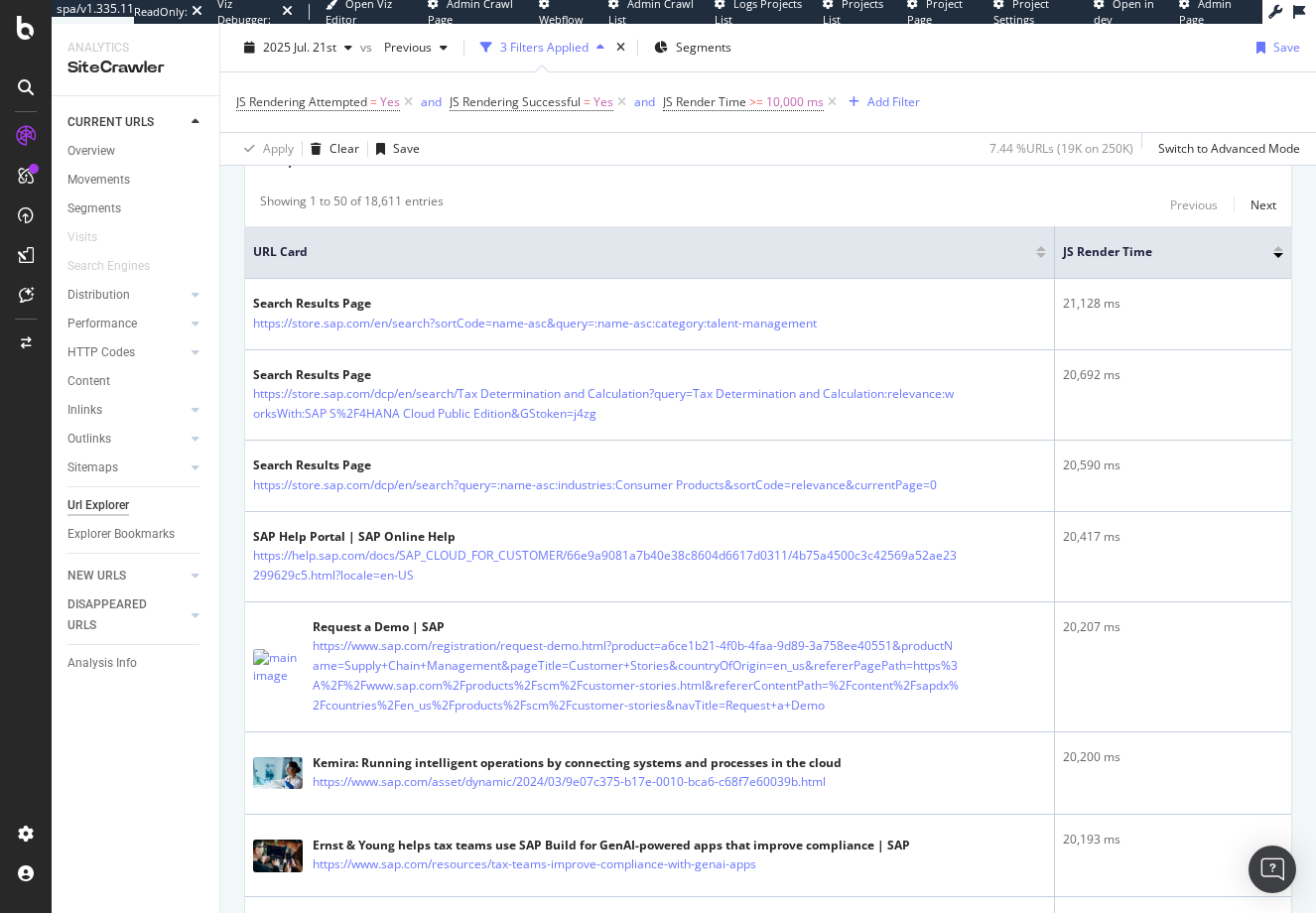drag, startPoint x: 94, startPoint y: 0, endPoint x: 171, endPoint y: 337, distance: 345.6848 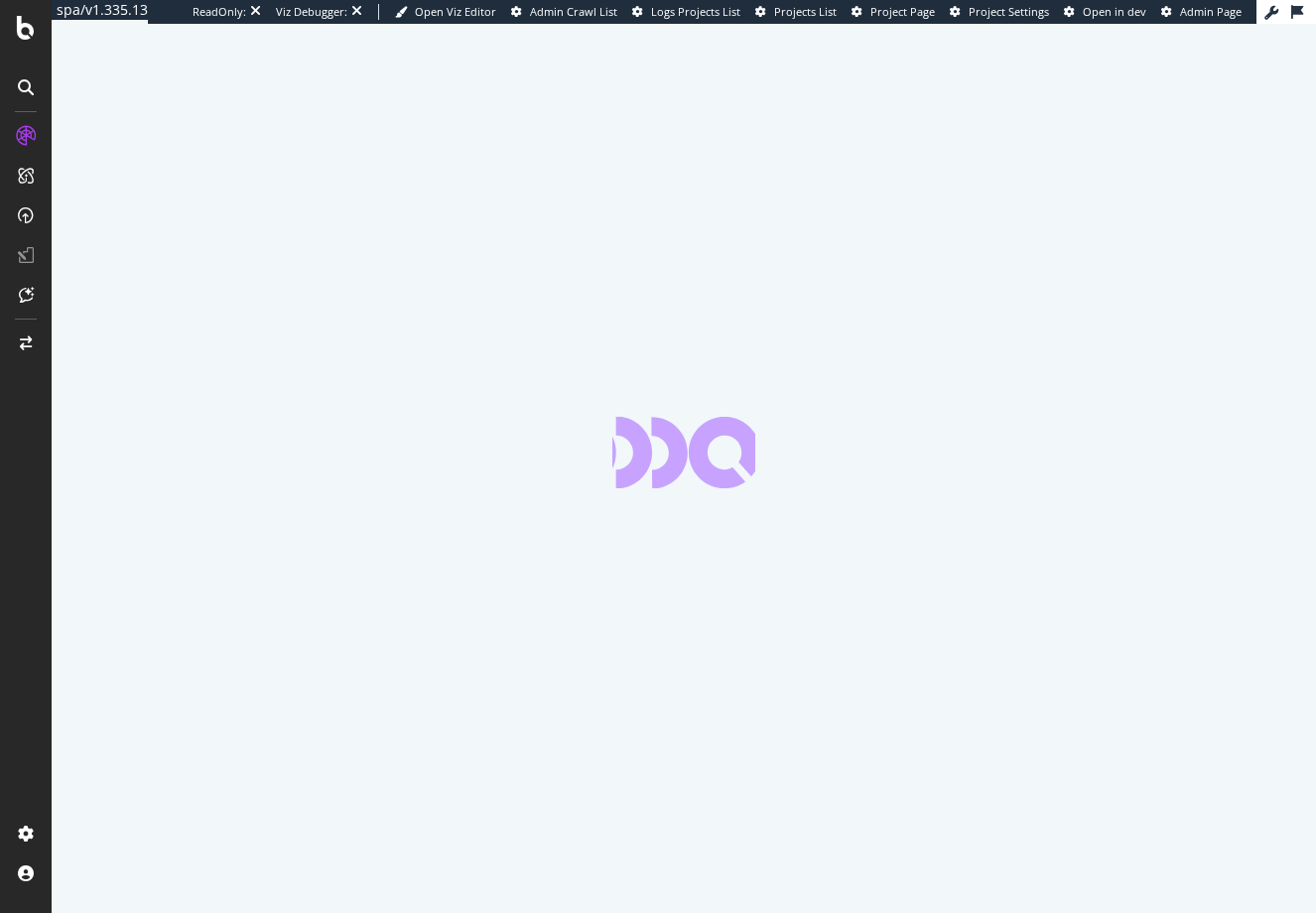 scroll, scrollTop: 0, scrollLeft: 0, axis: both 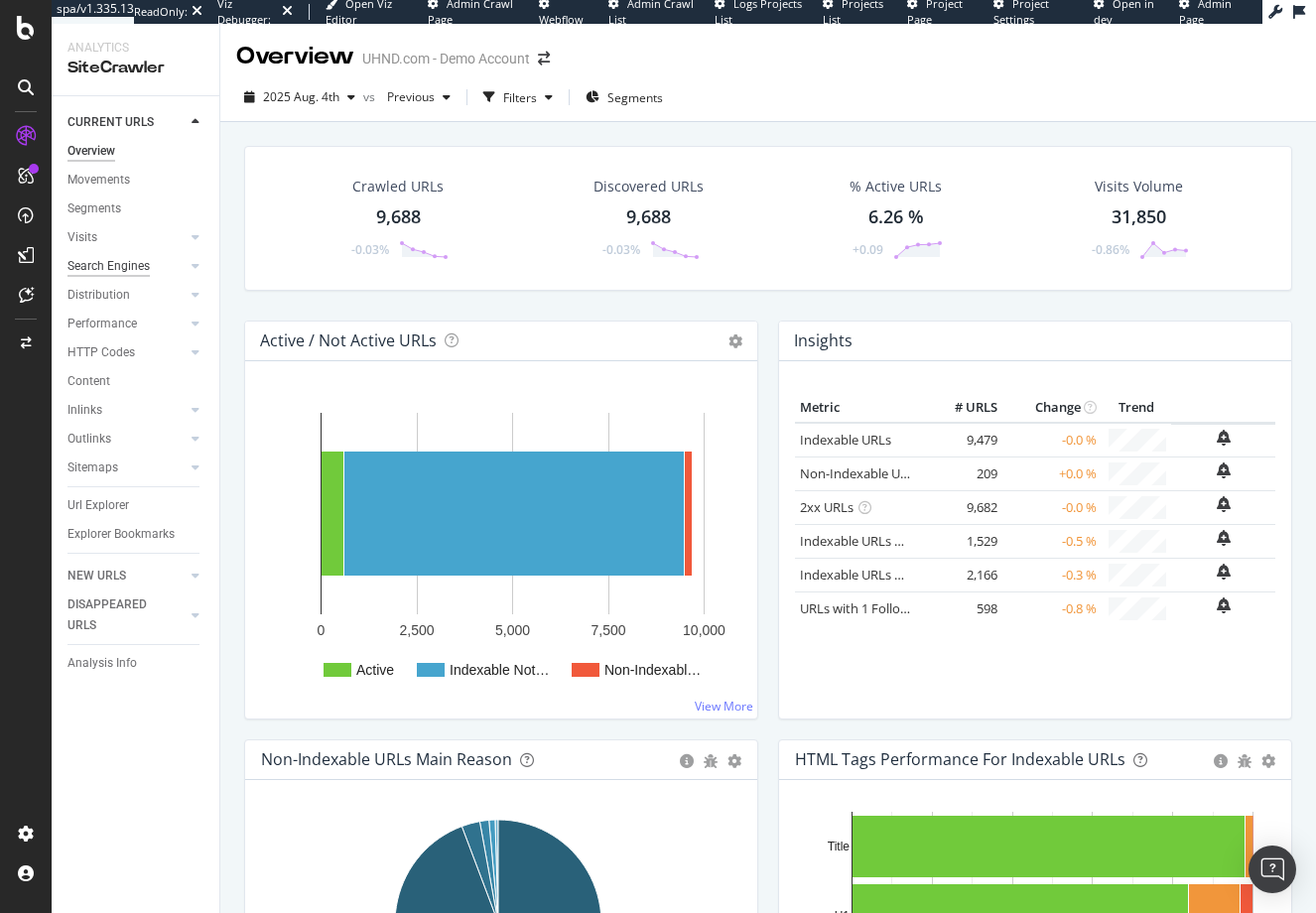 click on "Search Engines" at bounding box center [108, 266] 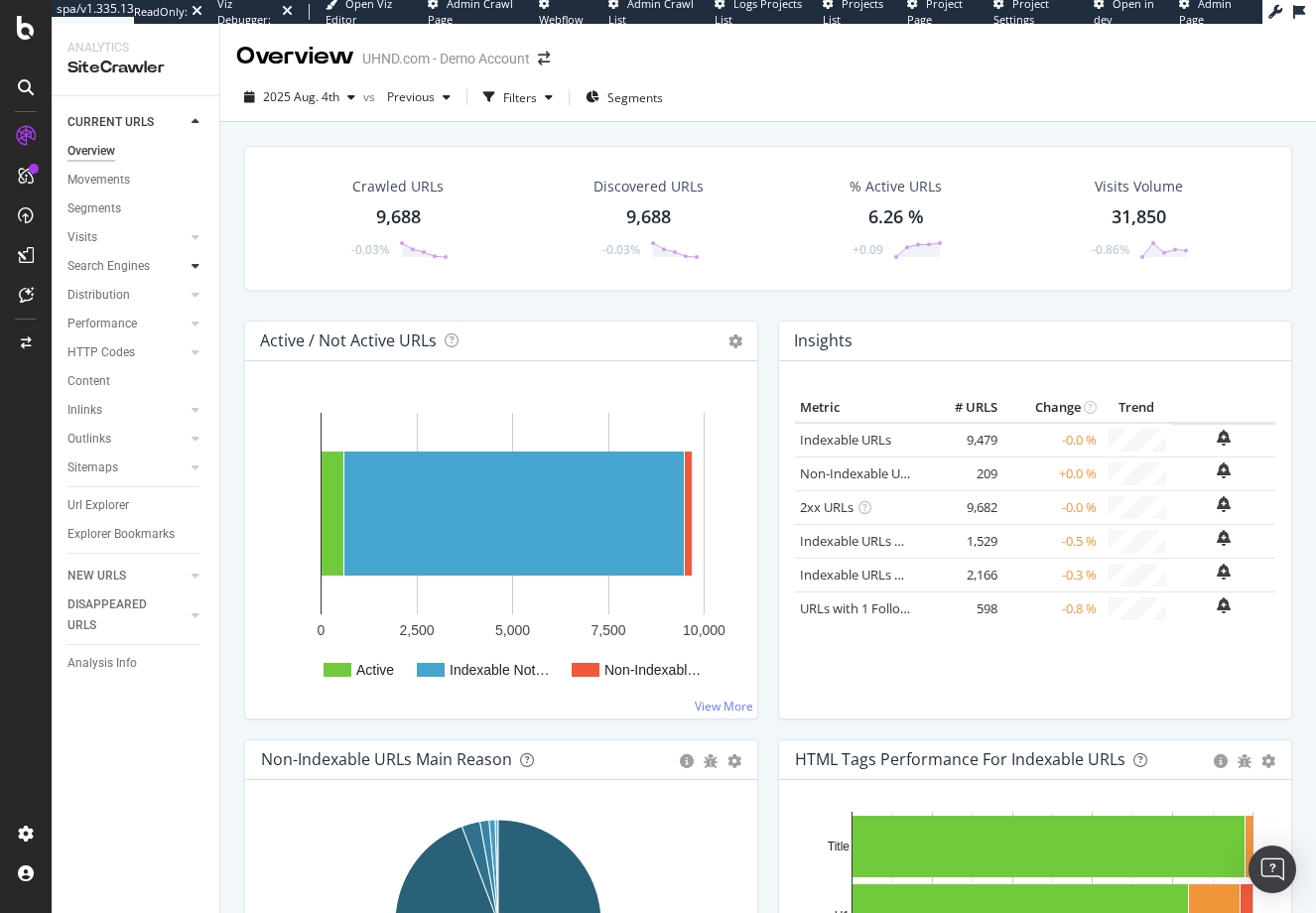 click on "Search Engines" at bounding box center [108, 266] 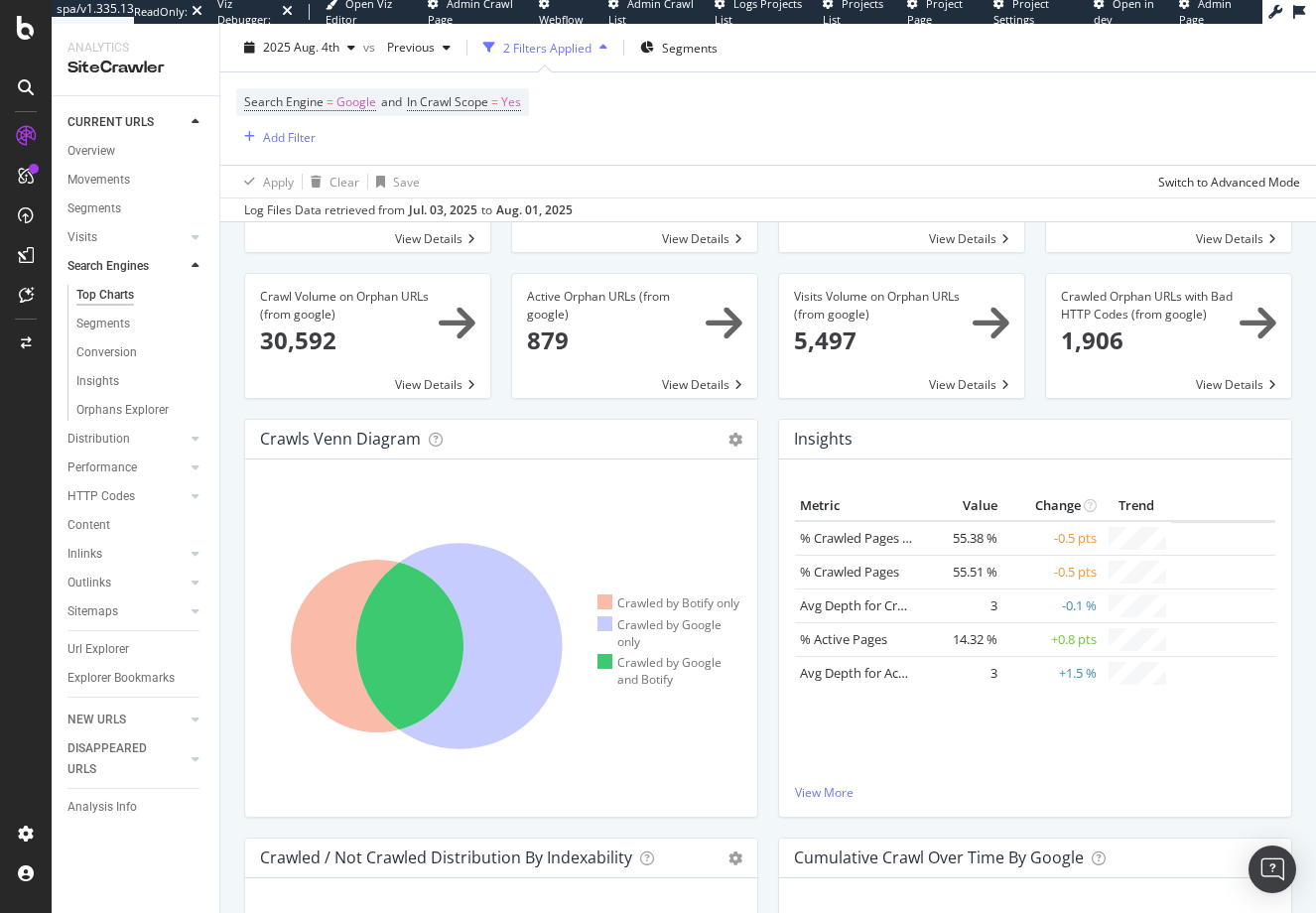 scroll, scrollTop: 198, scrollLeft: 0, axis: vertical 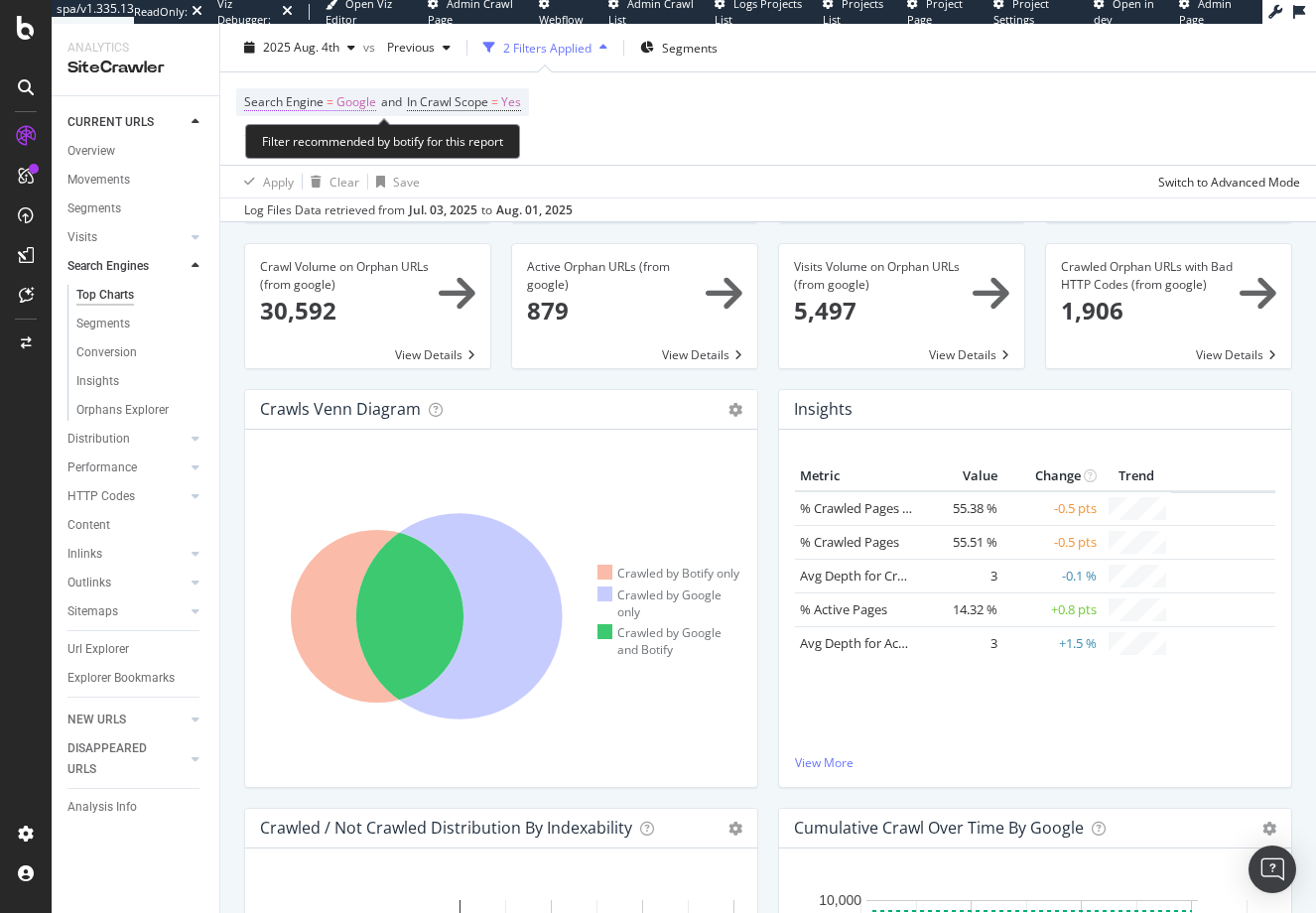 click on "Google" at bounding box center [356, 102] 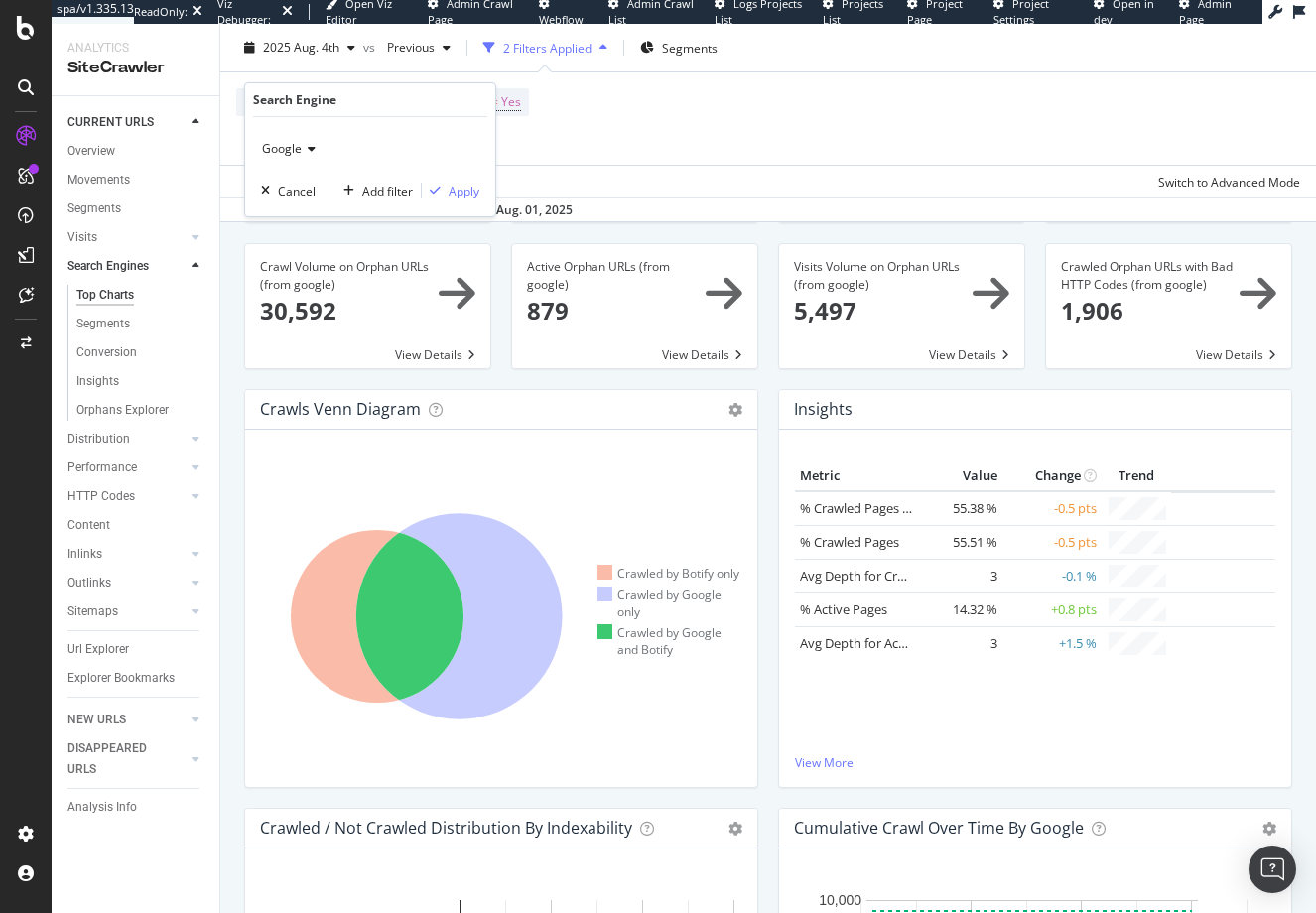 click at bounding box center (309, 149) 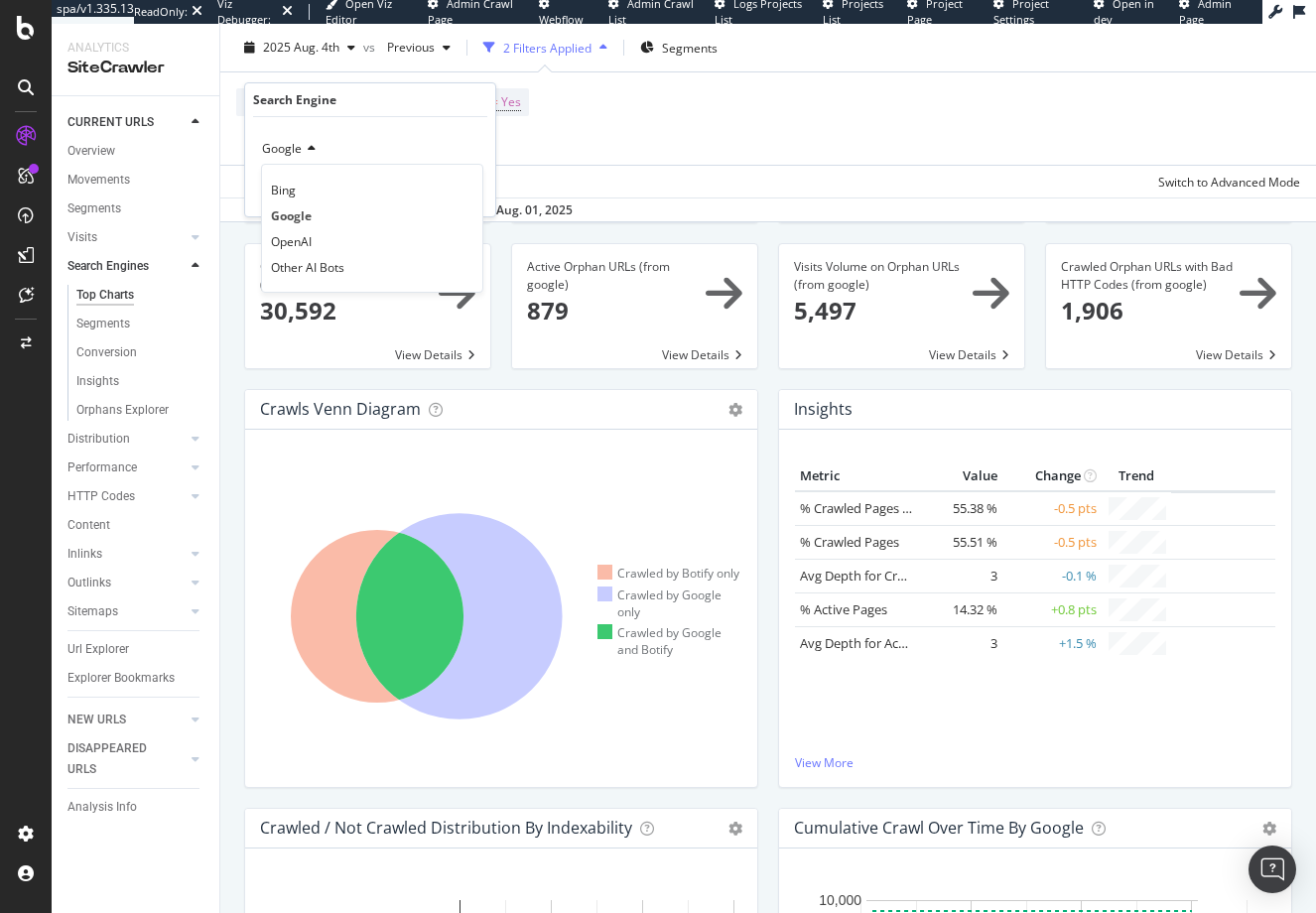 click on "OpenAI" at bounding box center [291, 241] 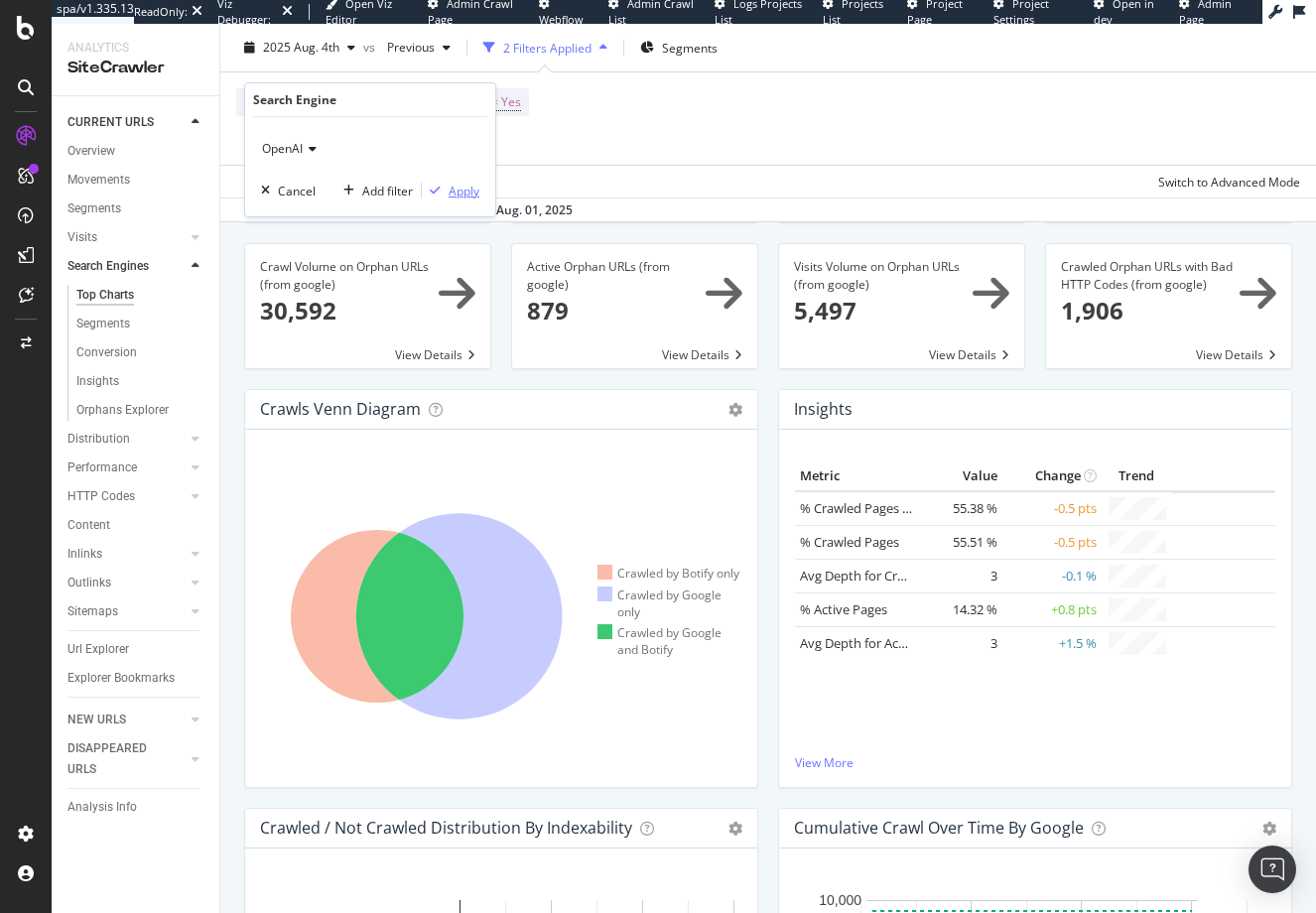 click on "Apply" at bounding box center (463, 191) 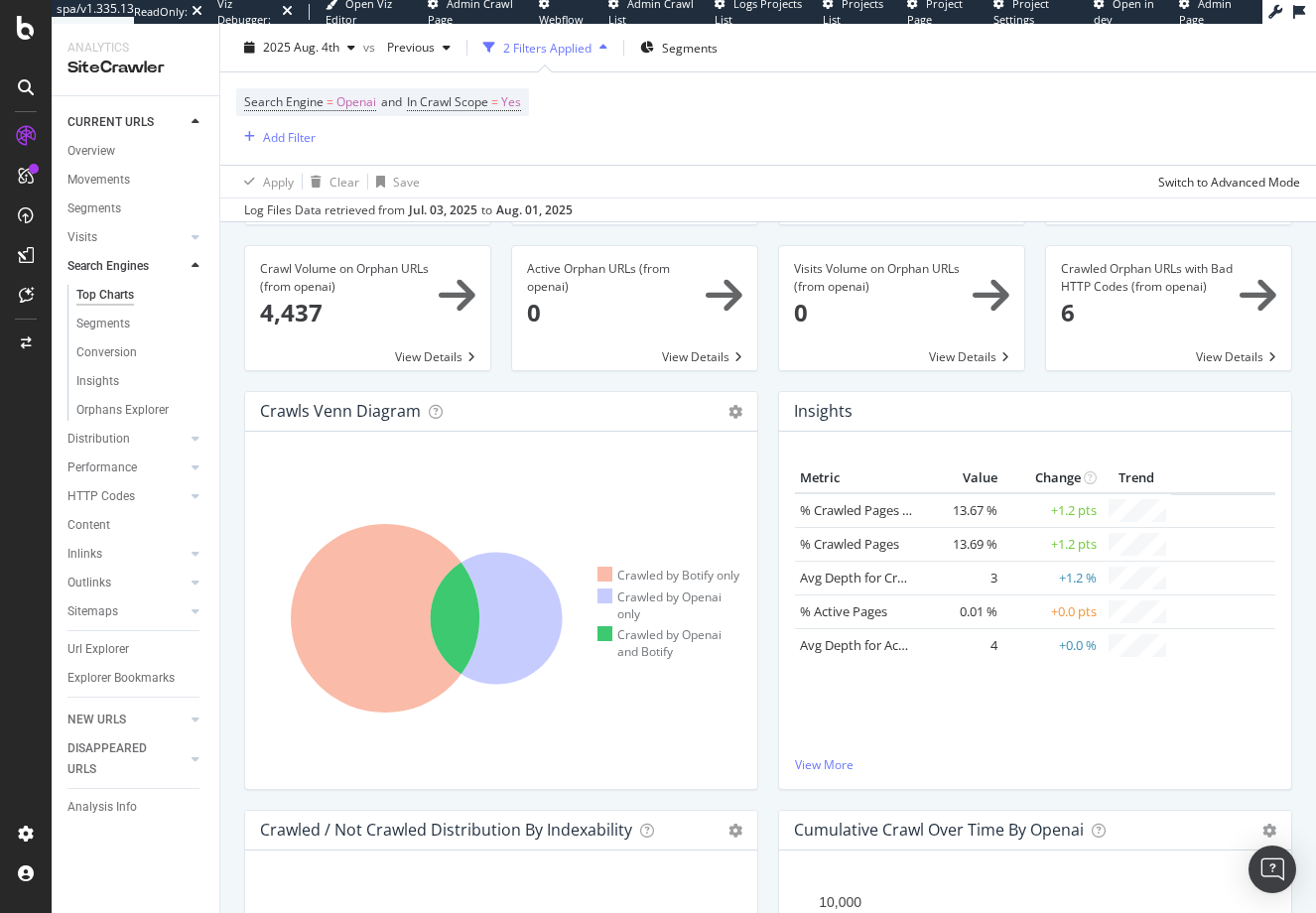 scroll, scrollTop: 99, scrollLeft: 0, axis: vertical 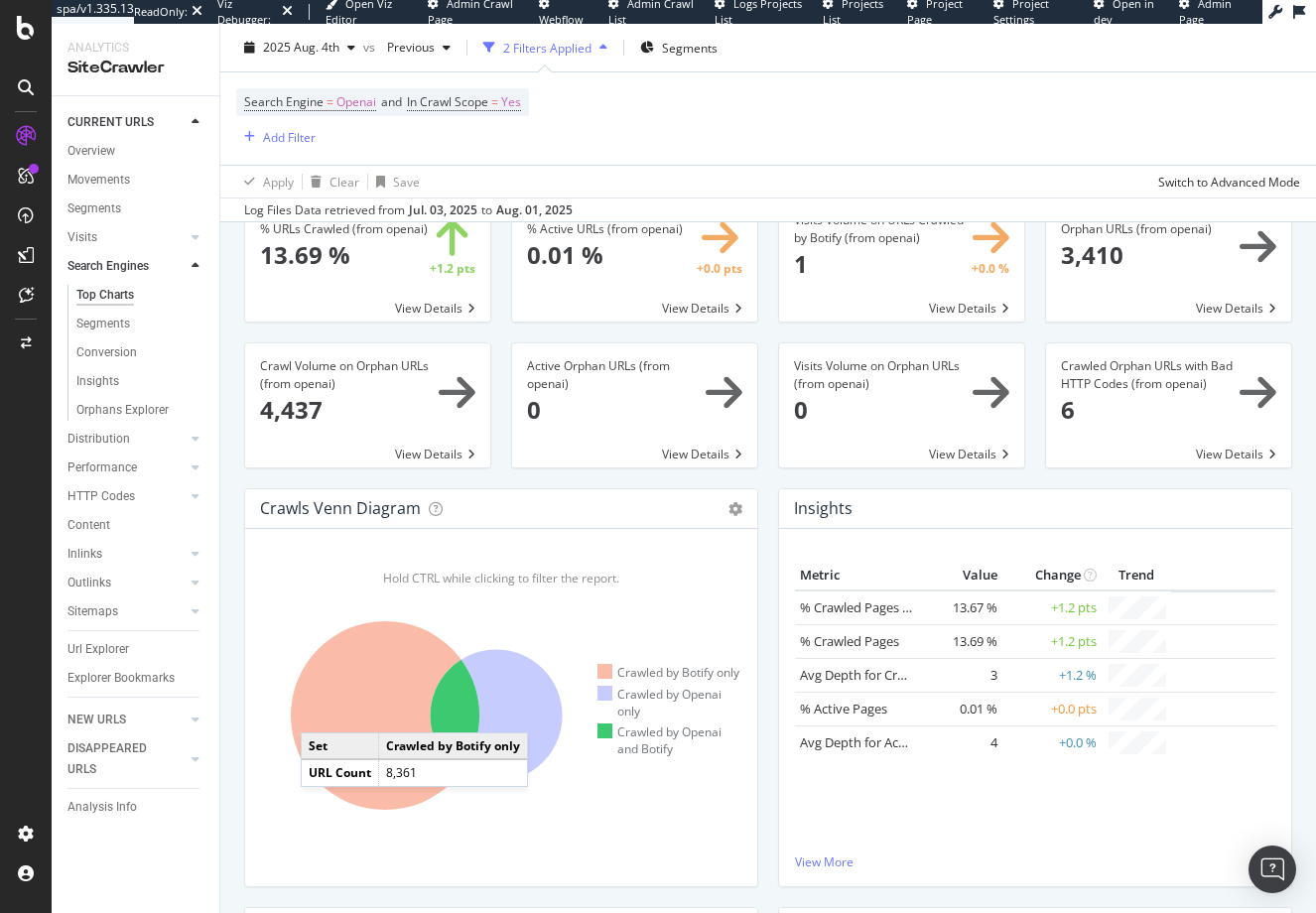 click 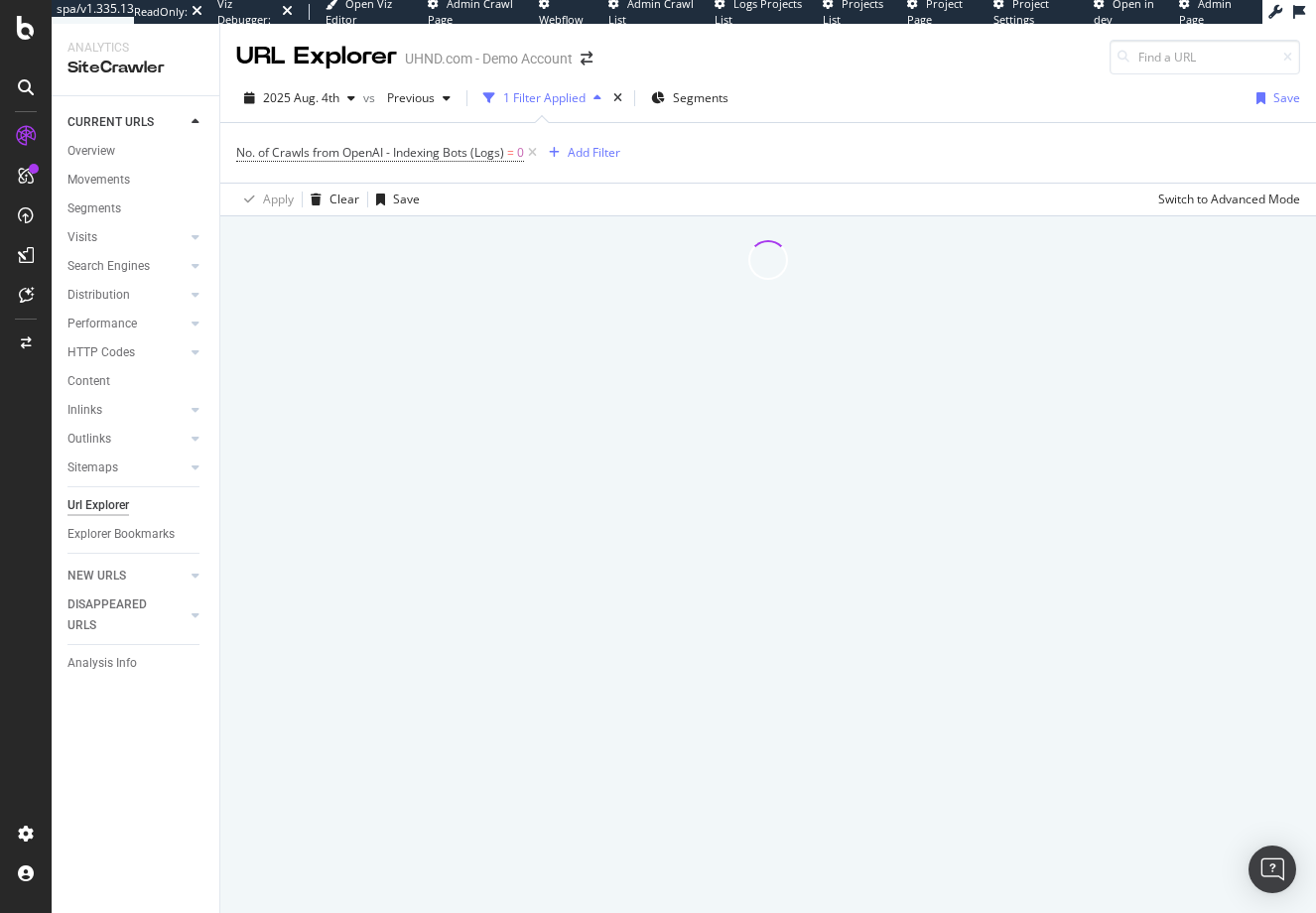 scroll, scrollTop: 0, scrollLeft: 0, axis: both 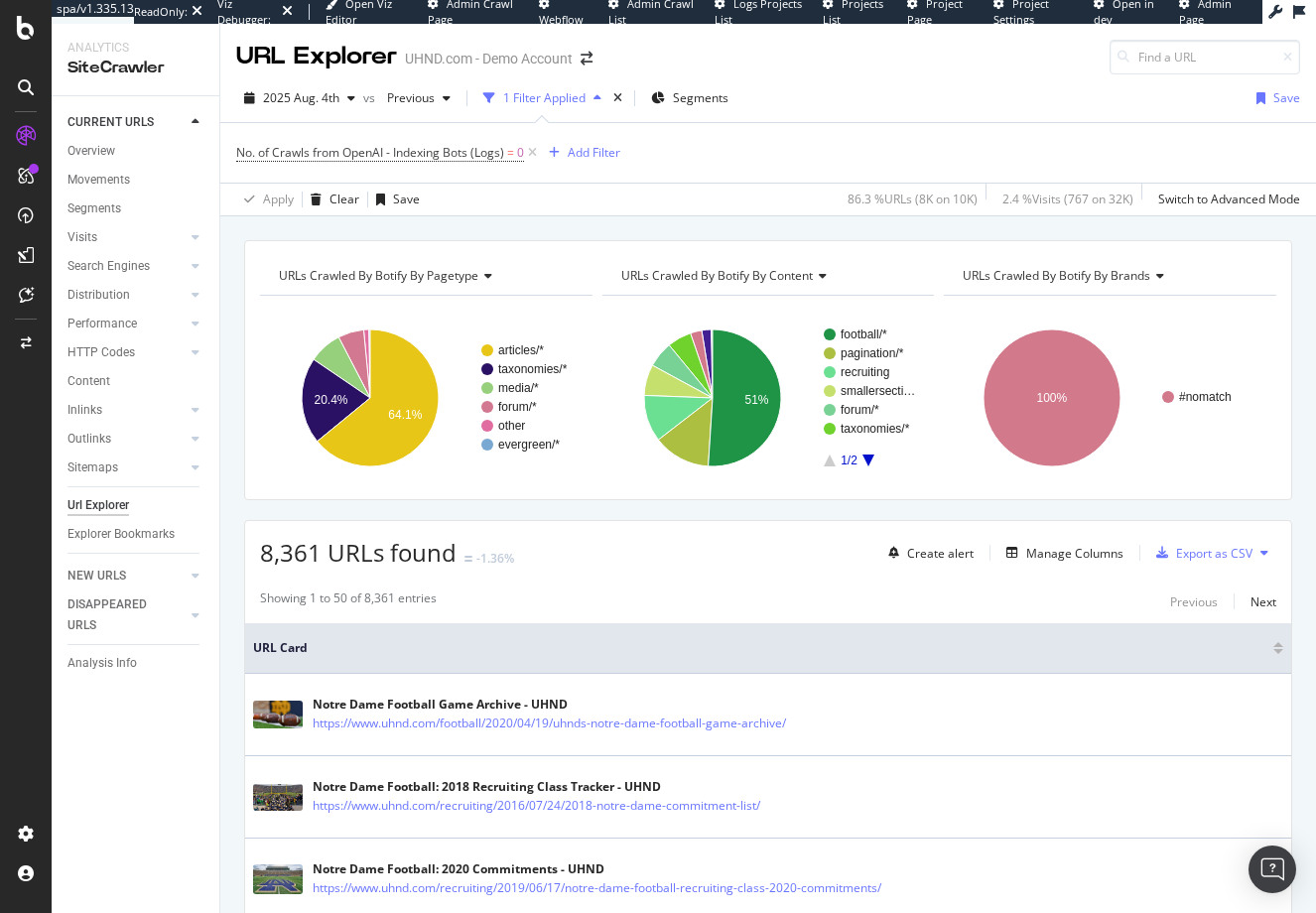 click on "URLs Crawled By Botify By brands" at bounding box center [1056, 275] 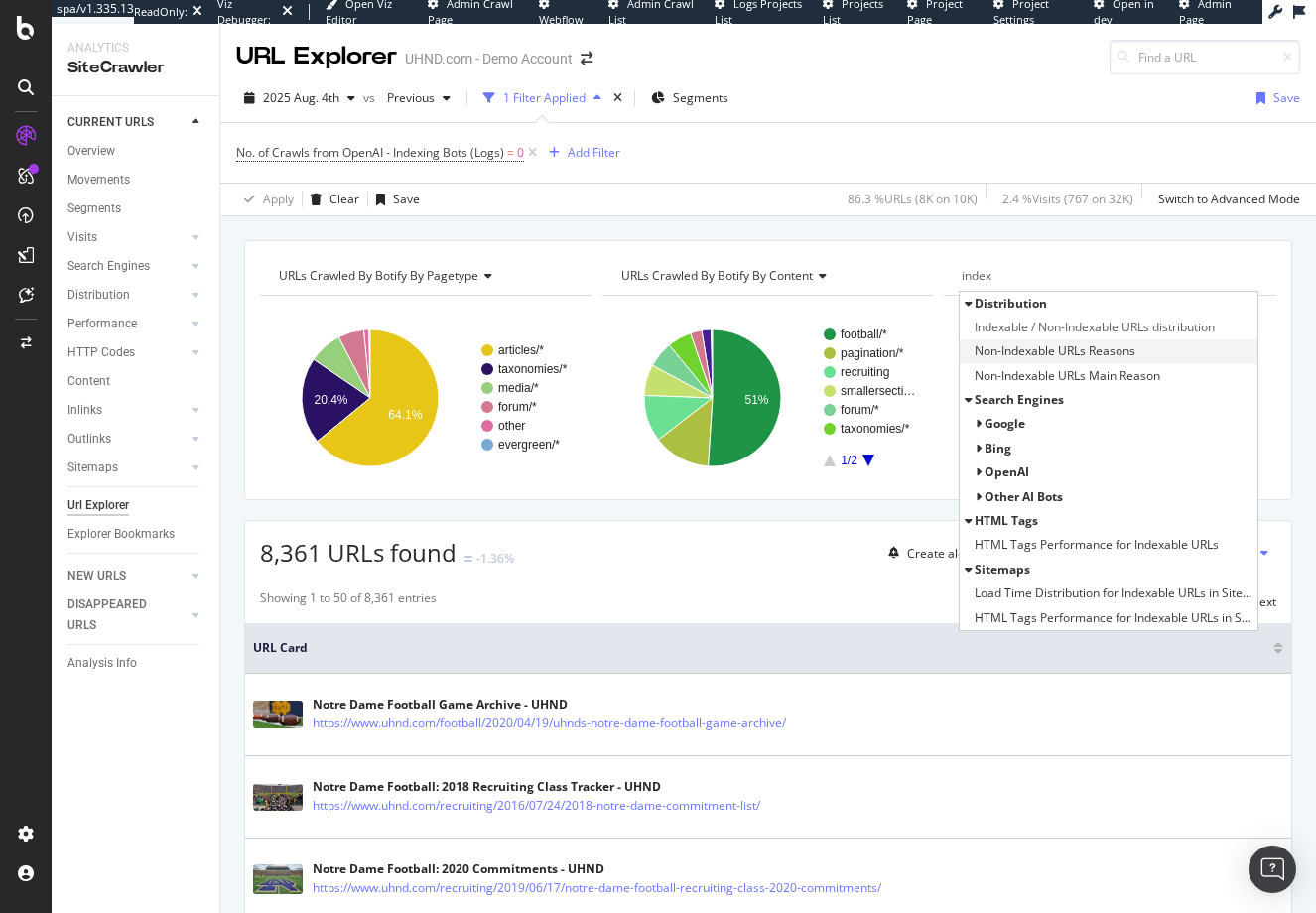 type on "index" 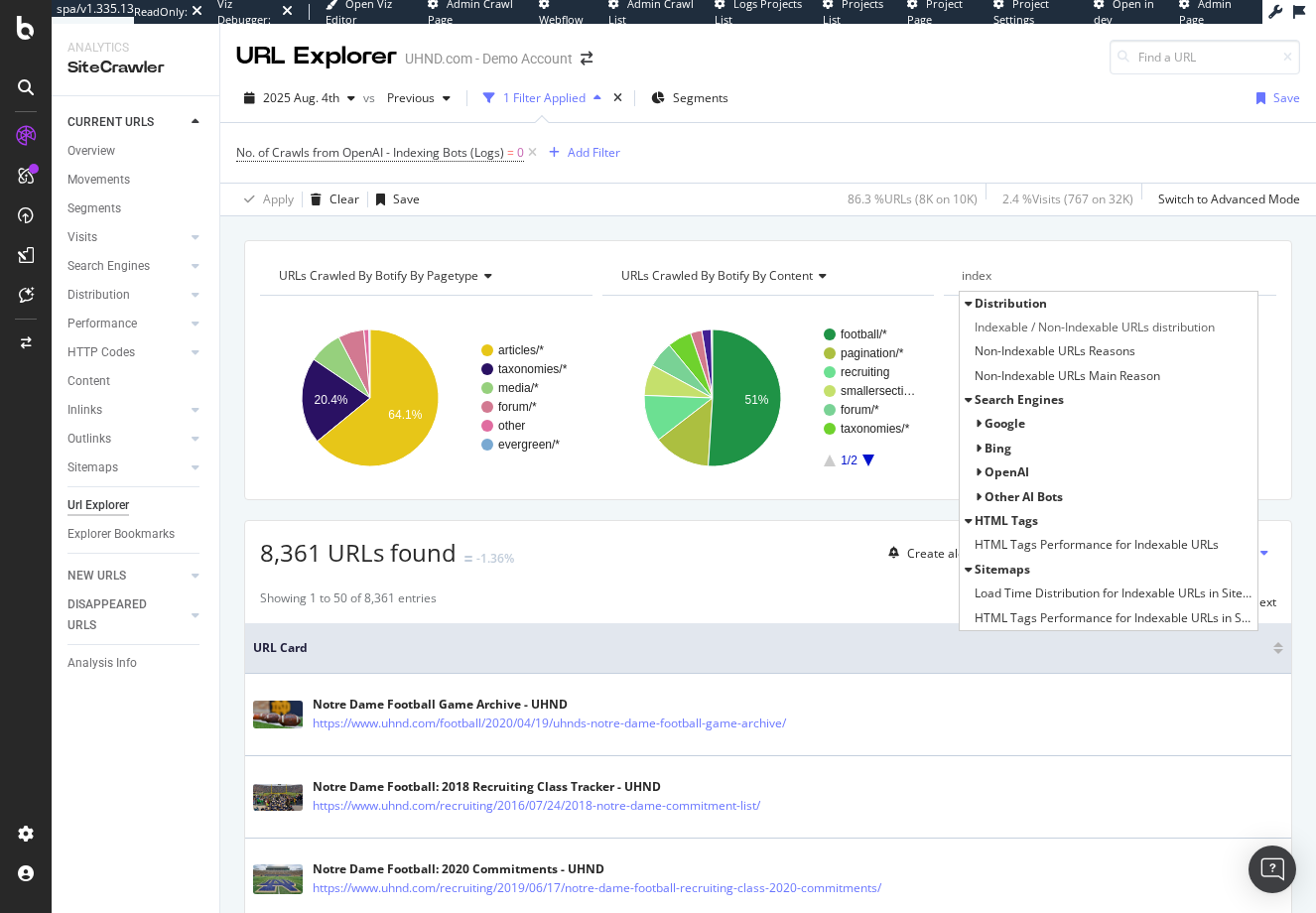 drag, startPoint x: 1032, startPoint y: 345, endPoint x: 726, endPoint y: 603, distance: 400.24992 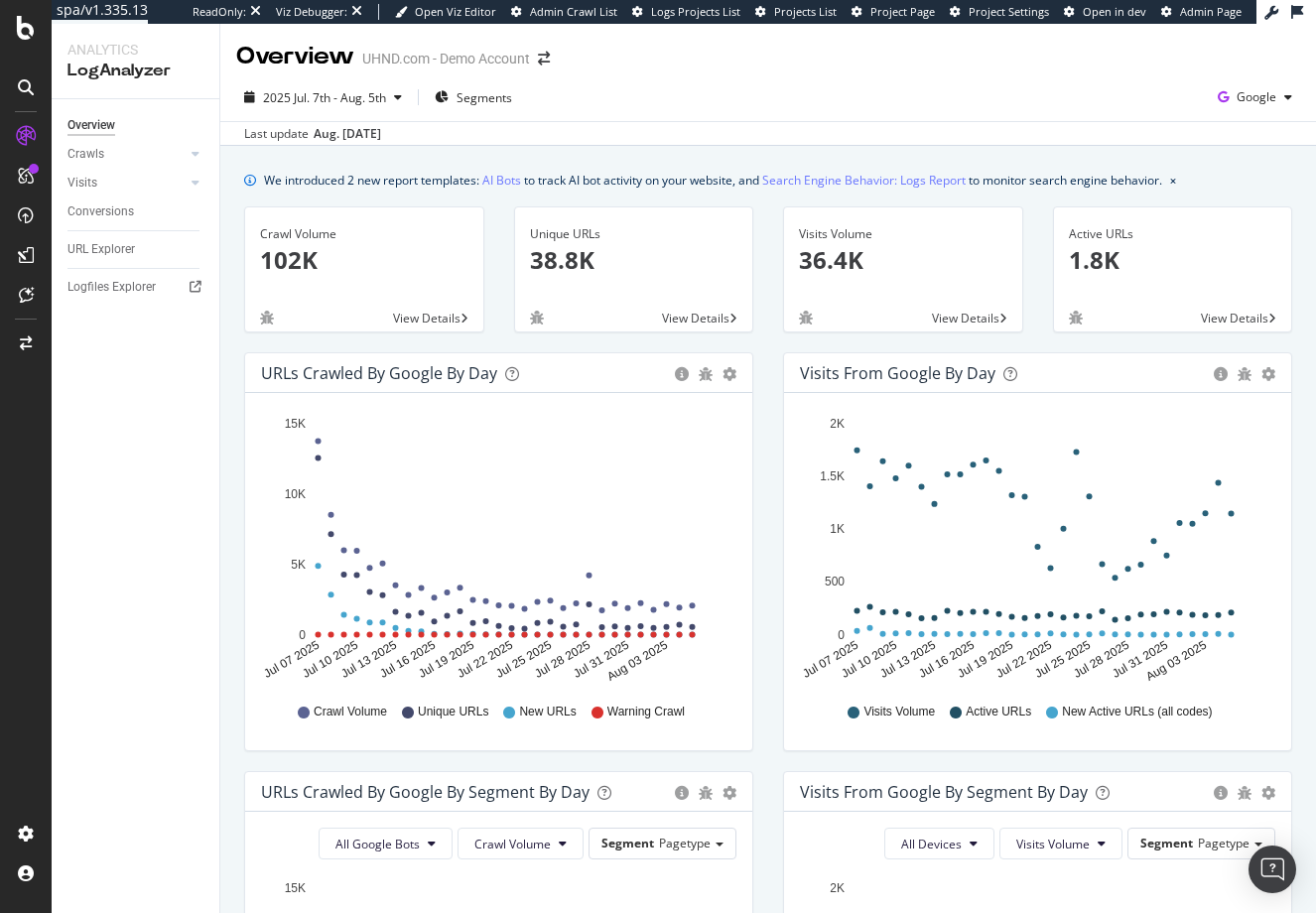 scroll, scrollTop: 0, scrollLeft: 0, axis: both 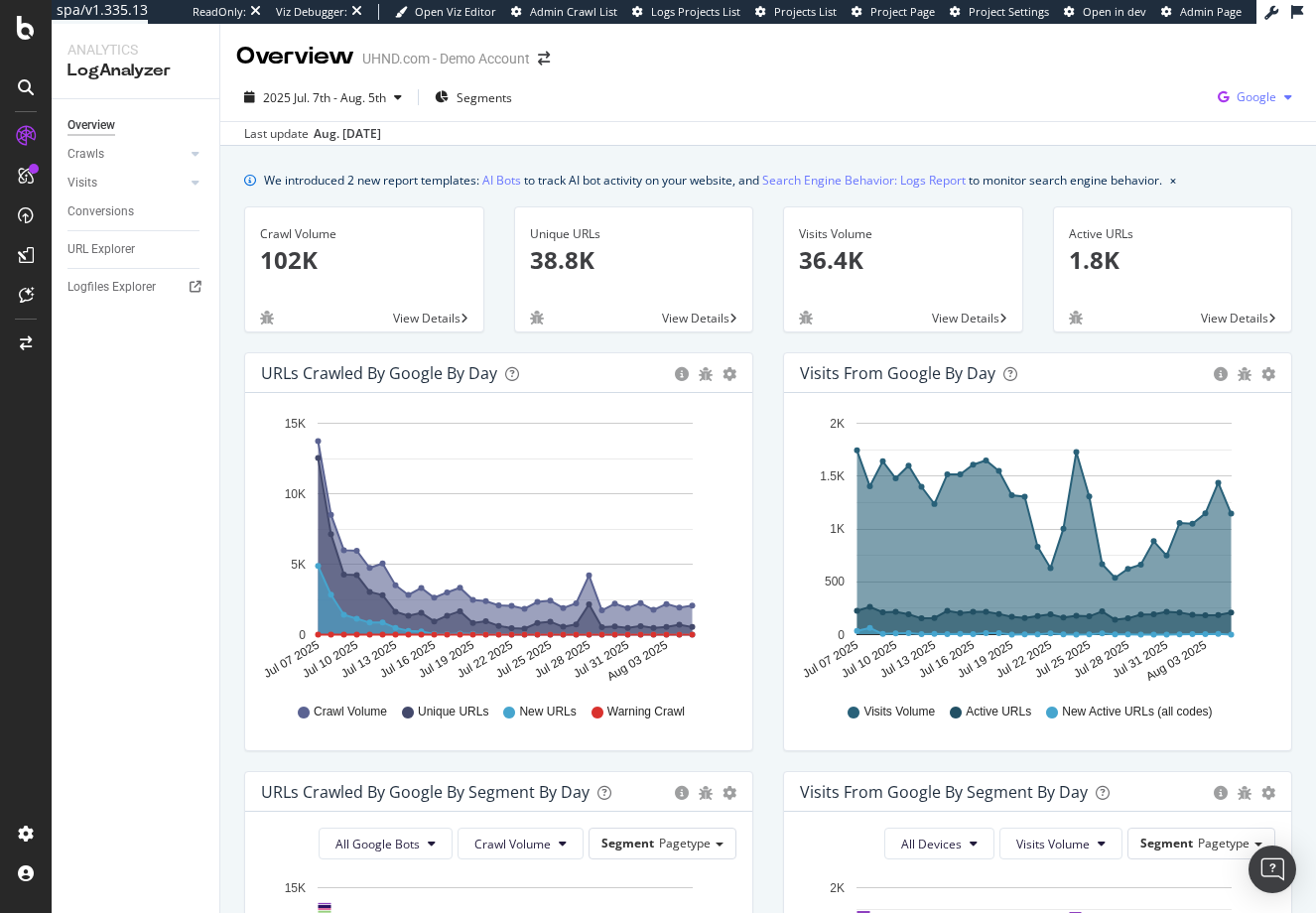click on "Google" at bounding box center [1256, 96] 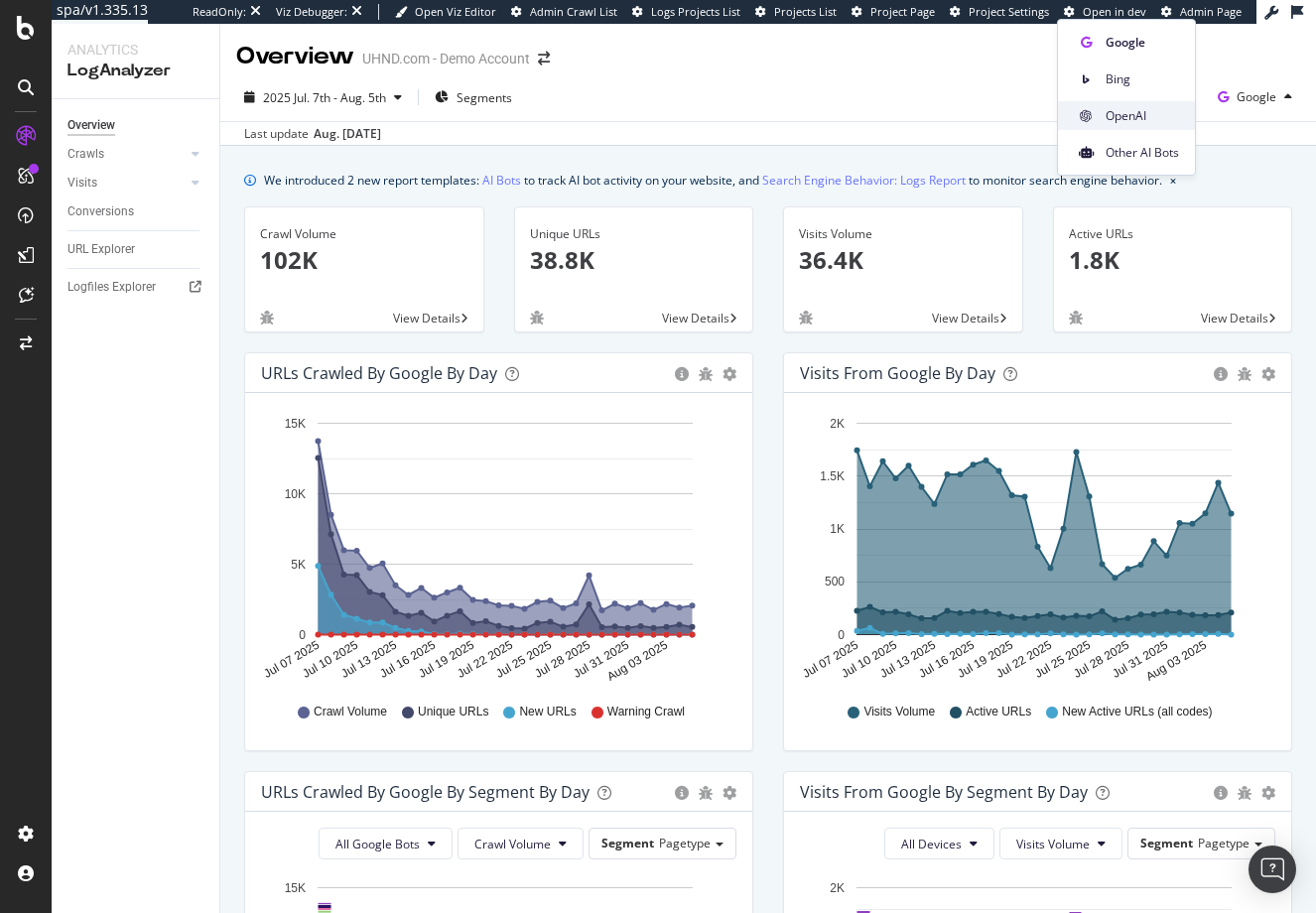 click on "OpenAI" at bounding box center [1142, 116] 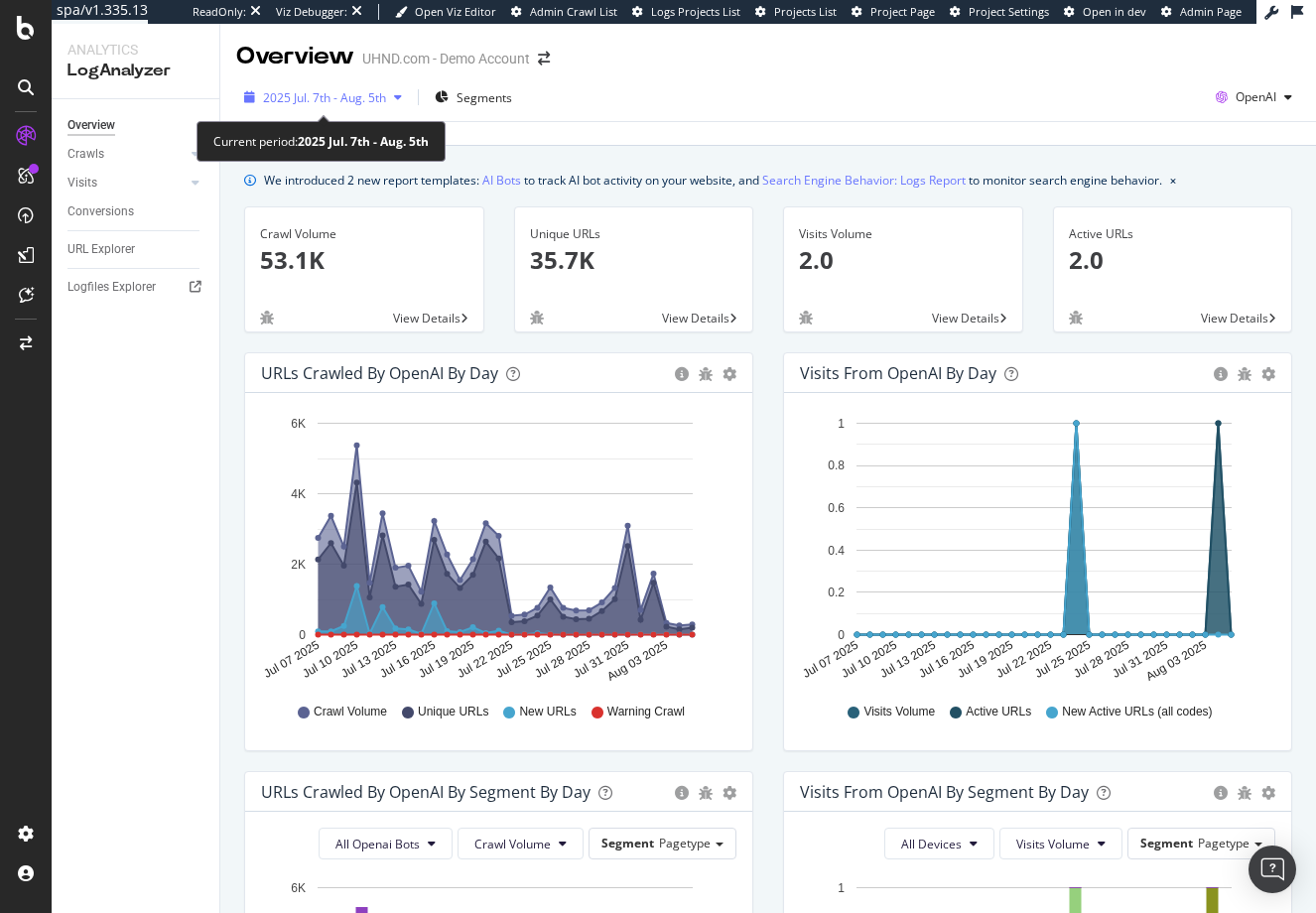 click on "2025 Jul. 7th - Aug. 5th" at bounding box center [325, 97] 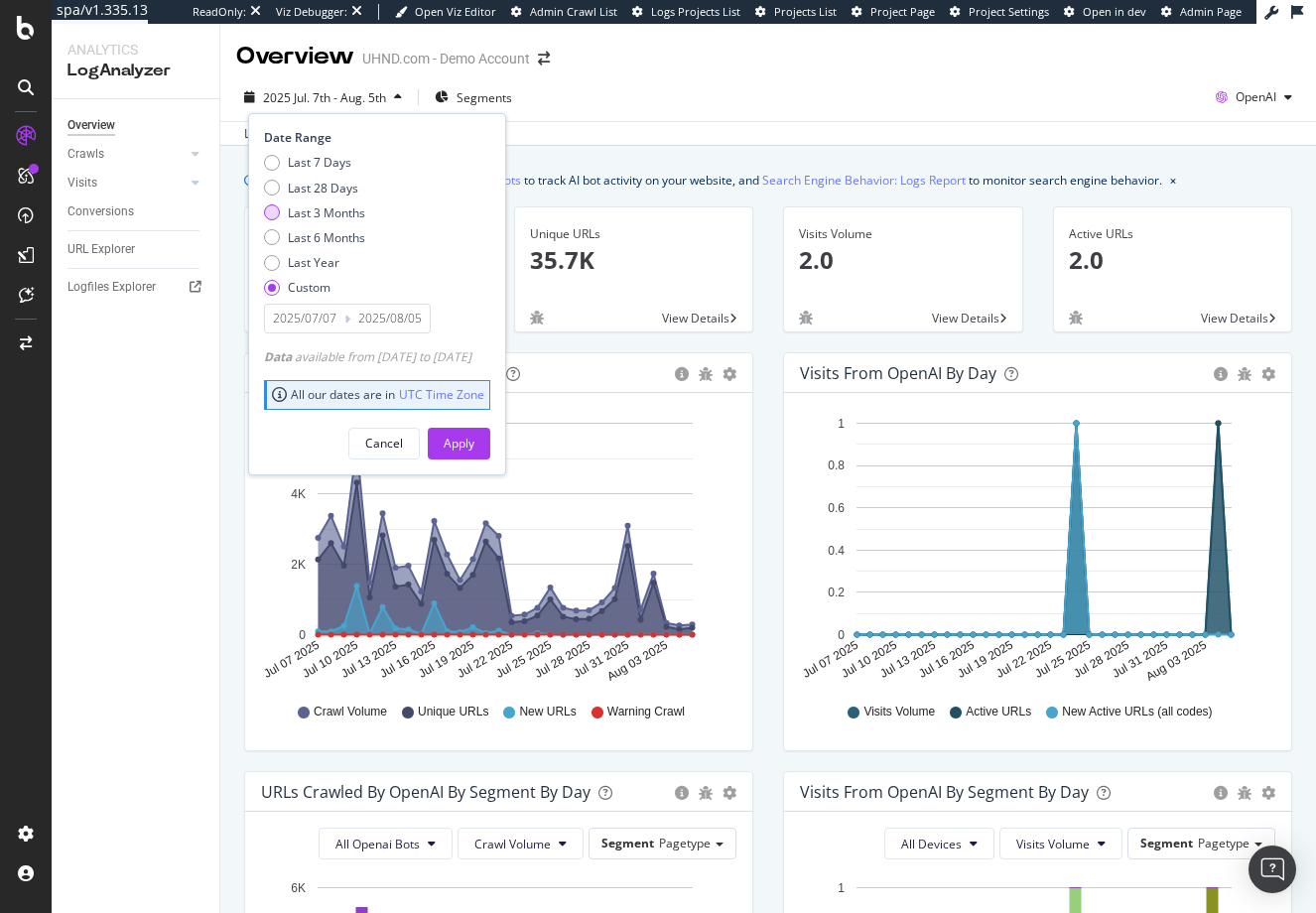 click on "Last 3 Months" at bounding box center (327, 212) 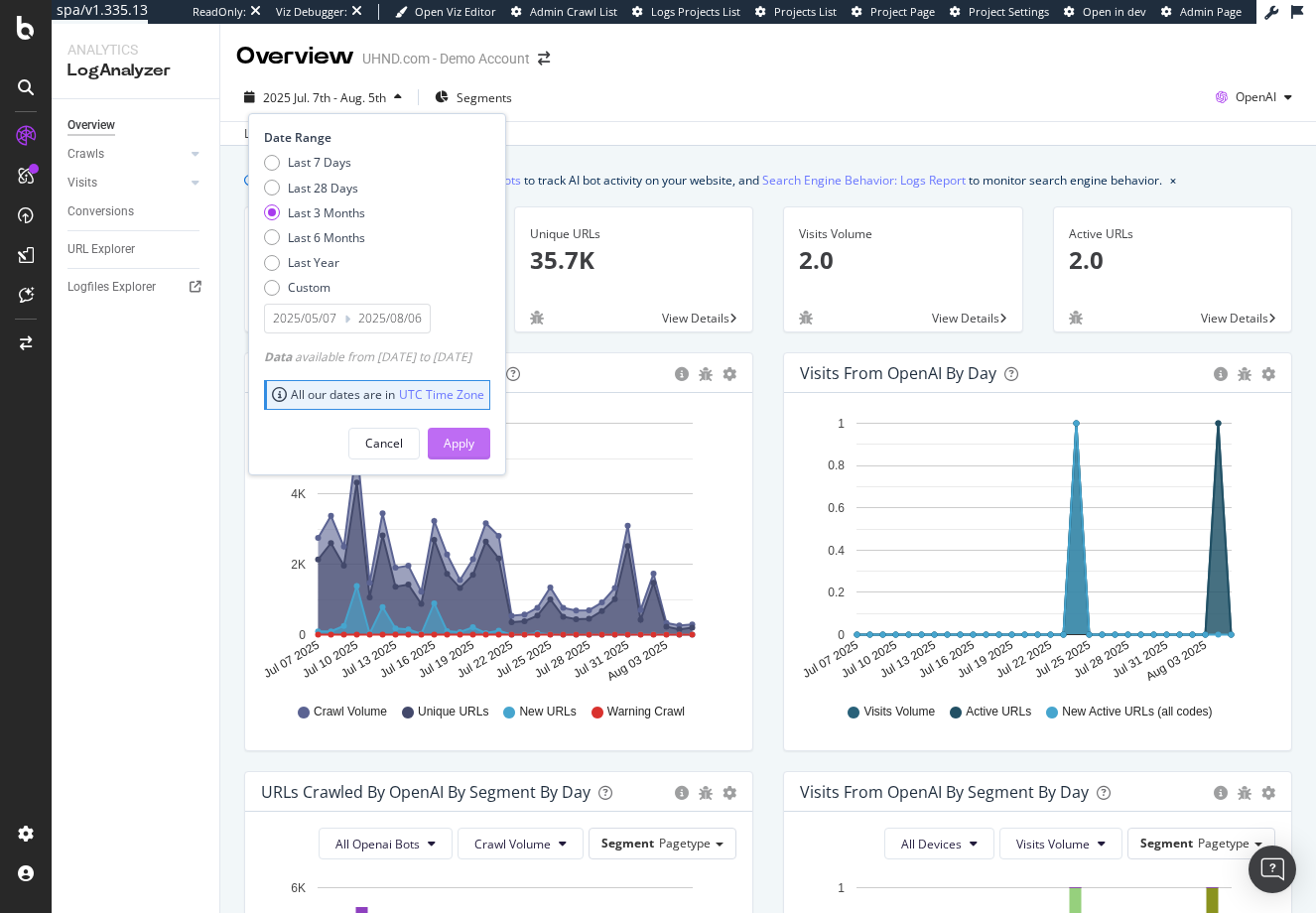 click on "Apply" at bounding box center (459, 443) 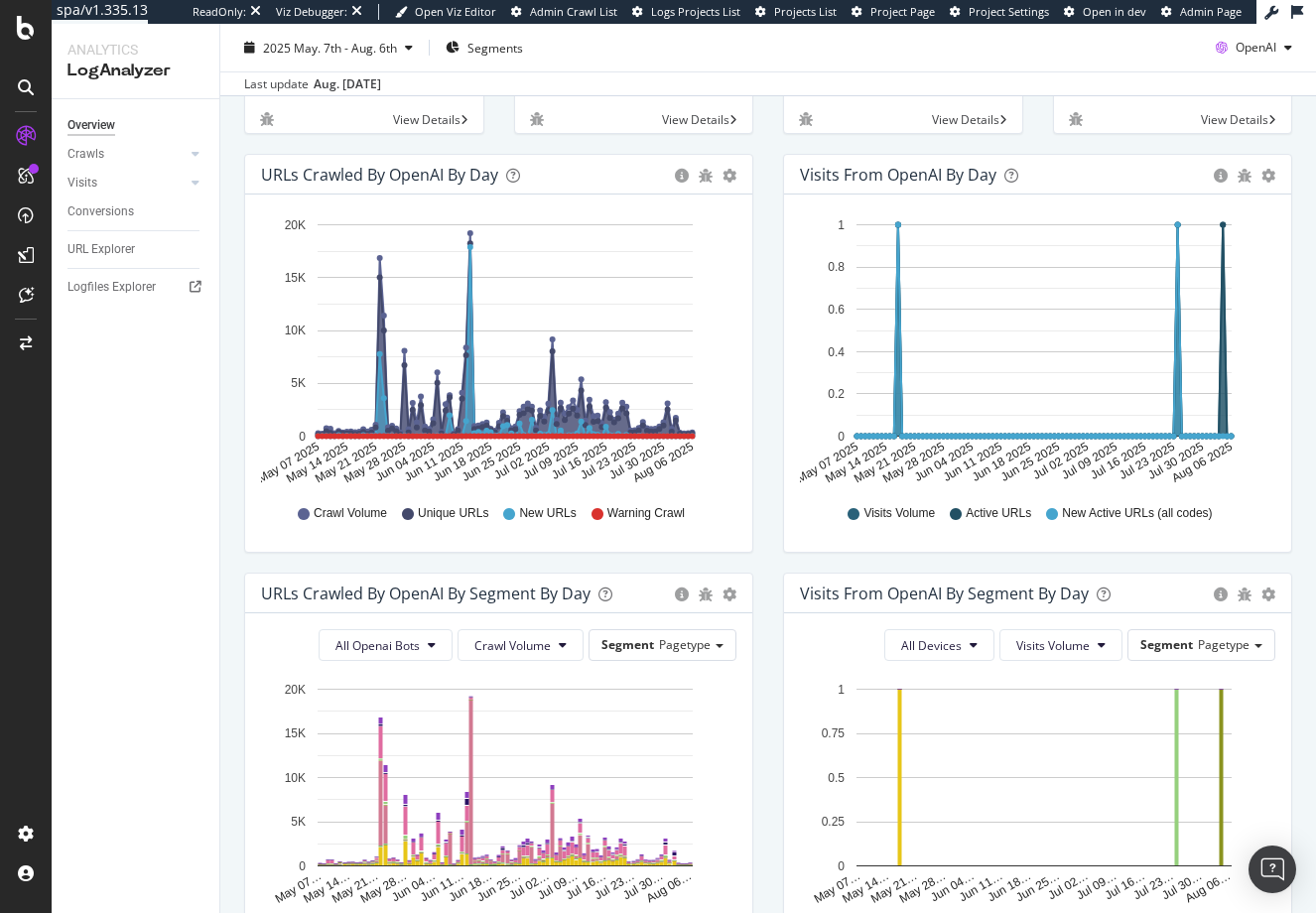scroll, scrollTop: 0, scrollLeft: 0, axis: both 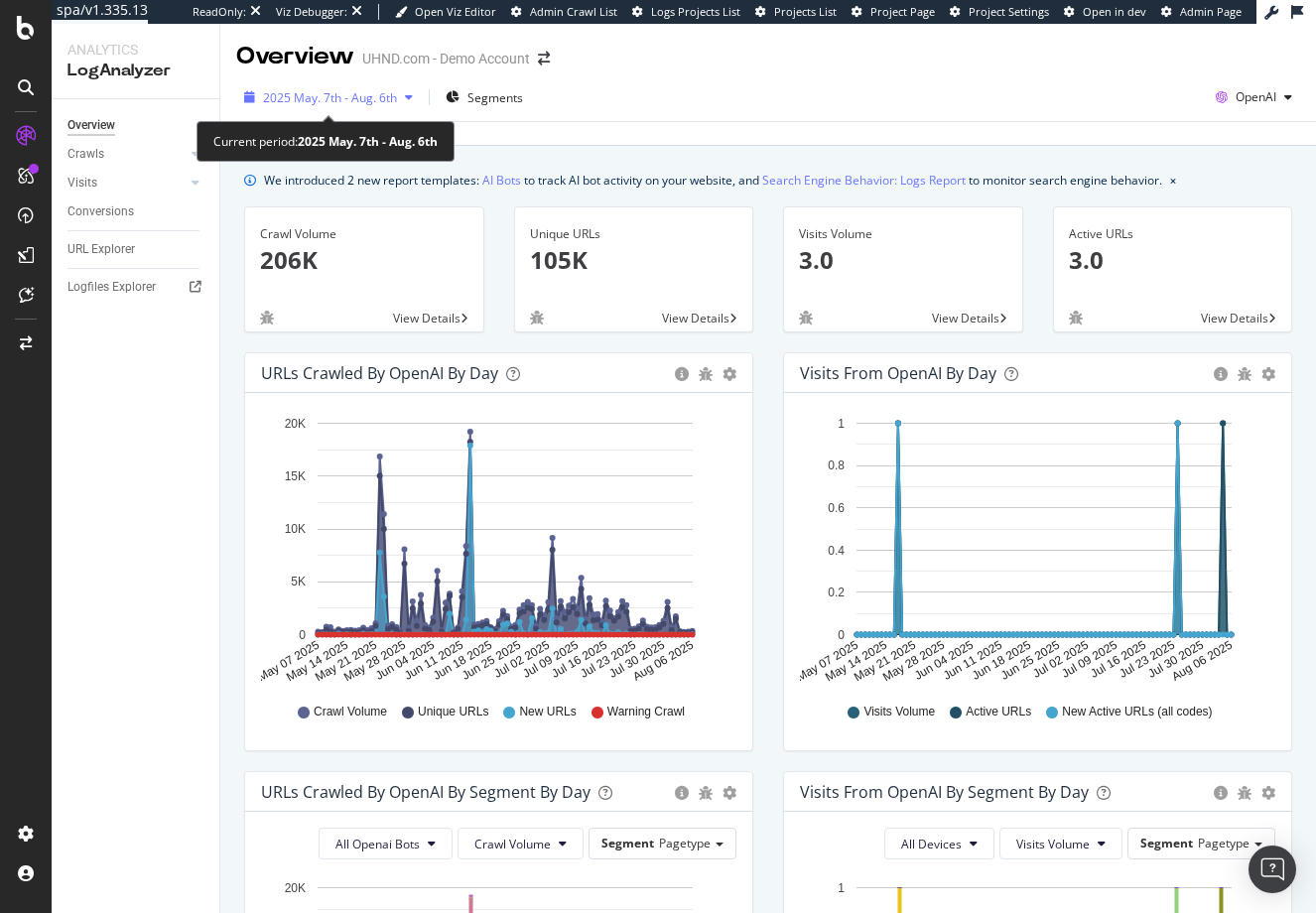 click on "2025 May. 7th - Aug. 6th" at bounding box center [329, 97] 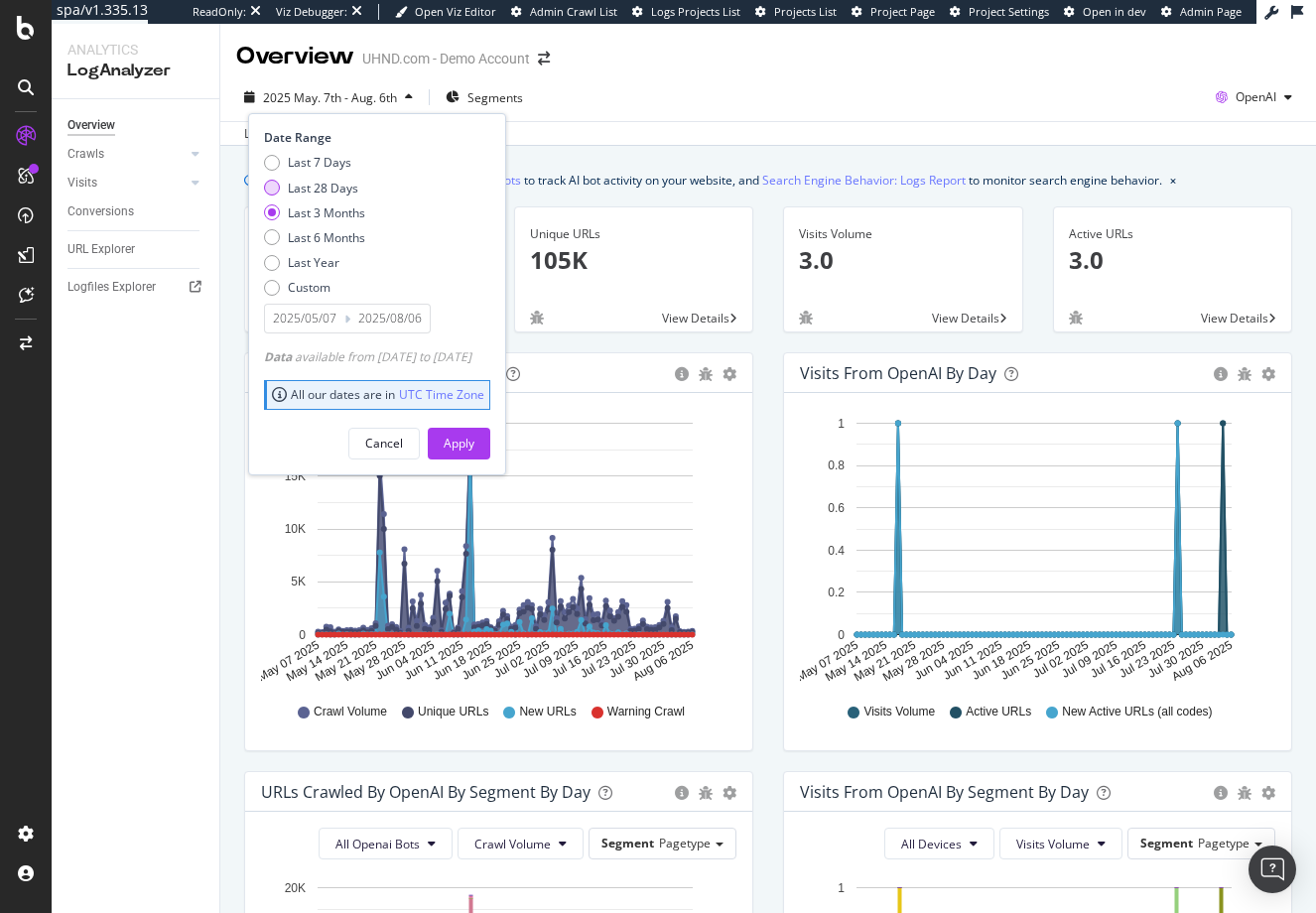 click on "Last 28 Days" at bounding box center (323, 188) 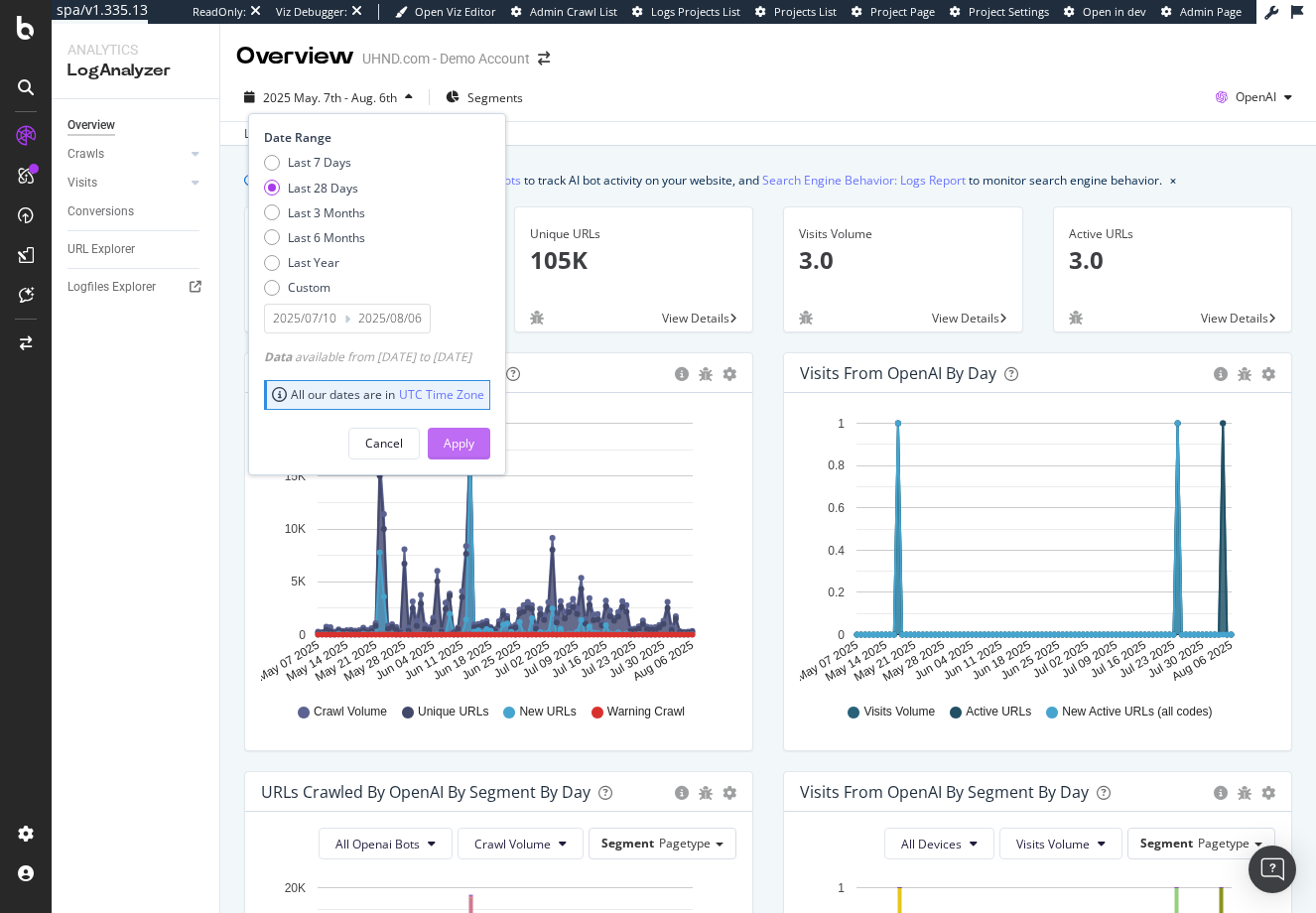 drag, startPoint x: 484, startPoint y: 447, endPoint x: 820, endPoint y: 402, distance: 339 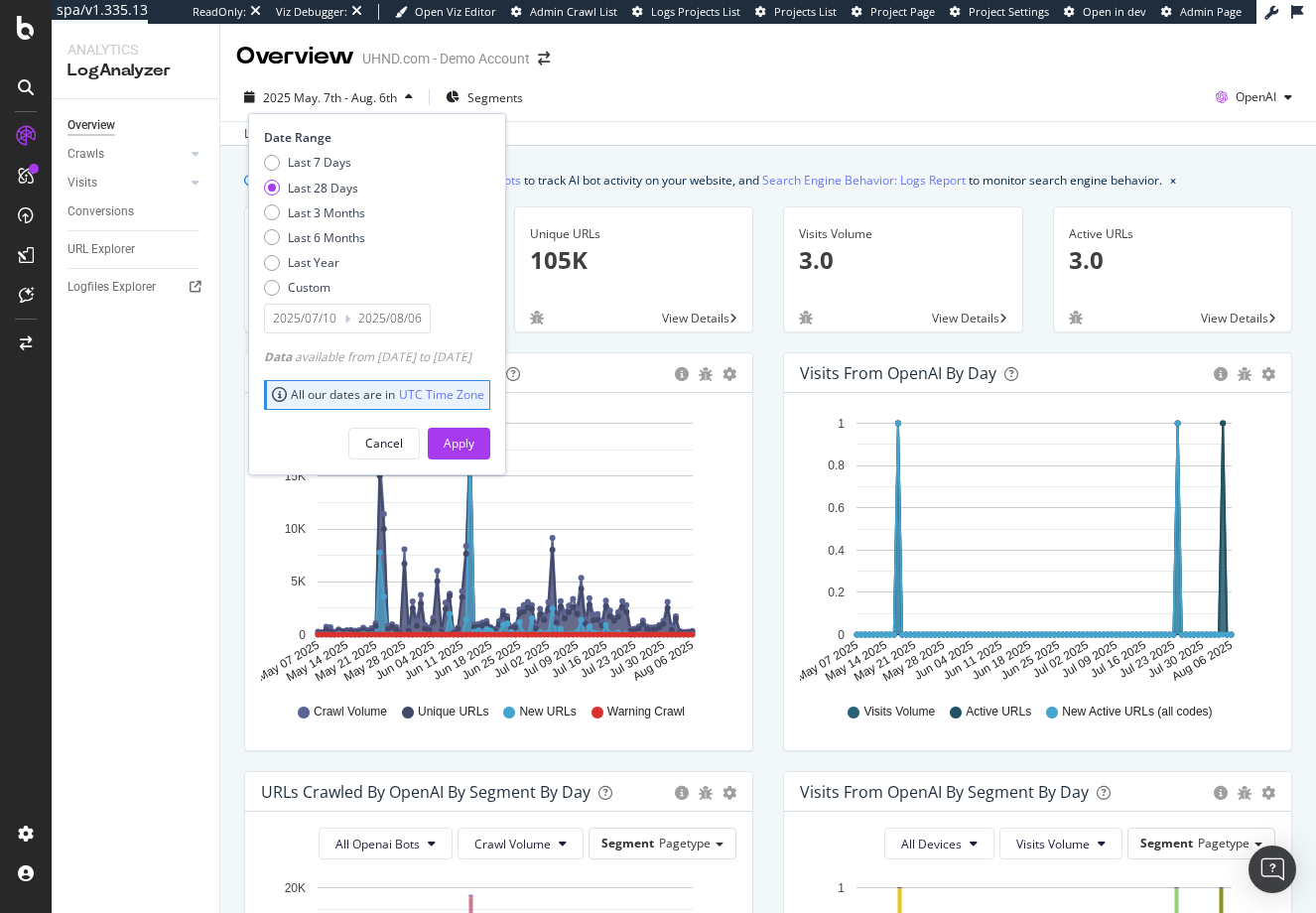 click on "Apply" at bounding box center (459, 443) 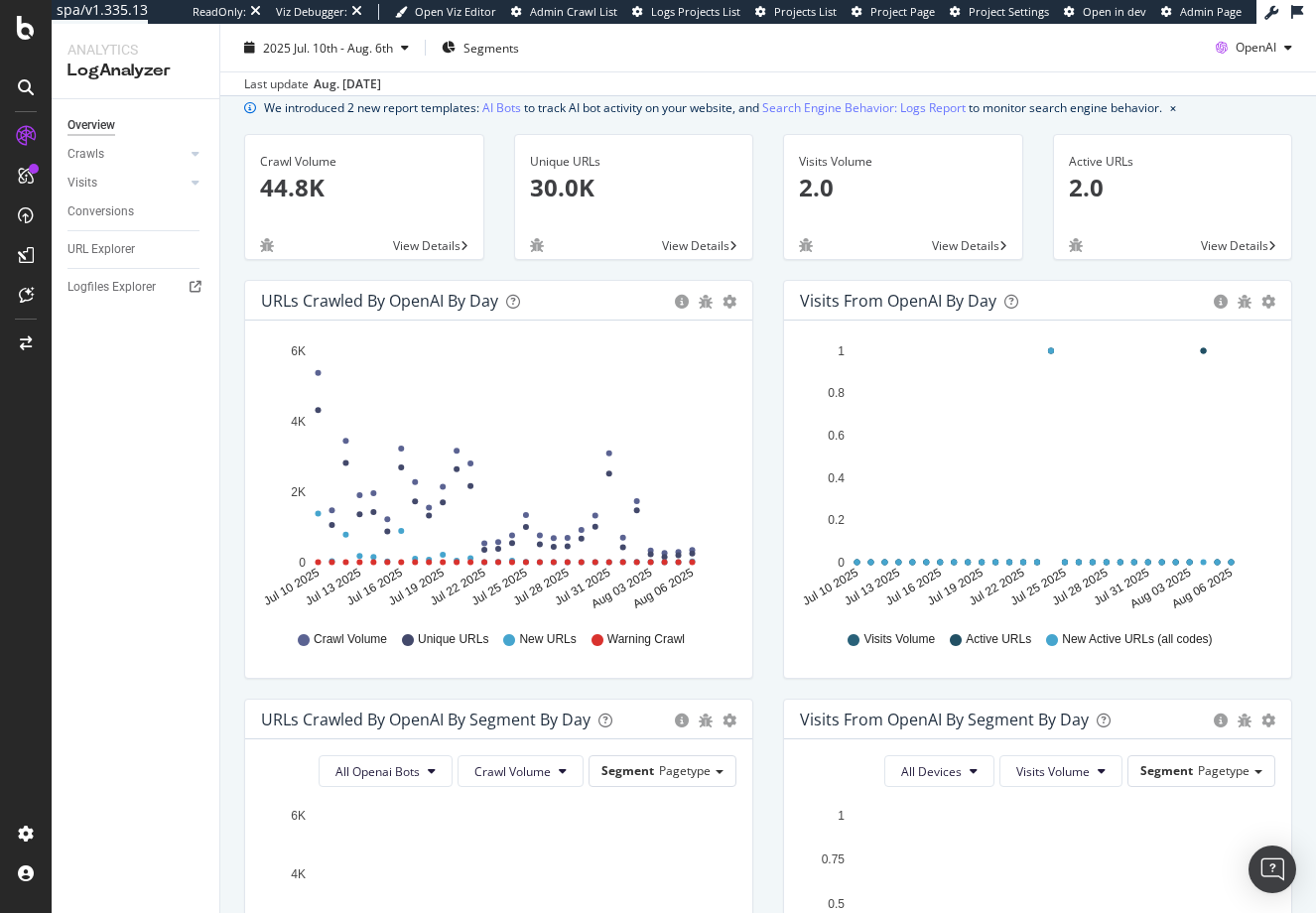 scroll, scrollTop: 0, scrollLeft: 0, axis: both 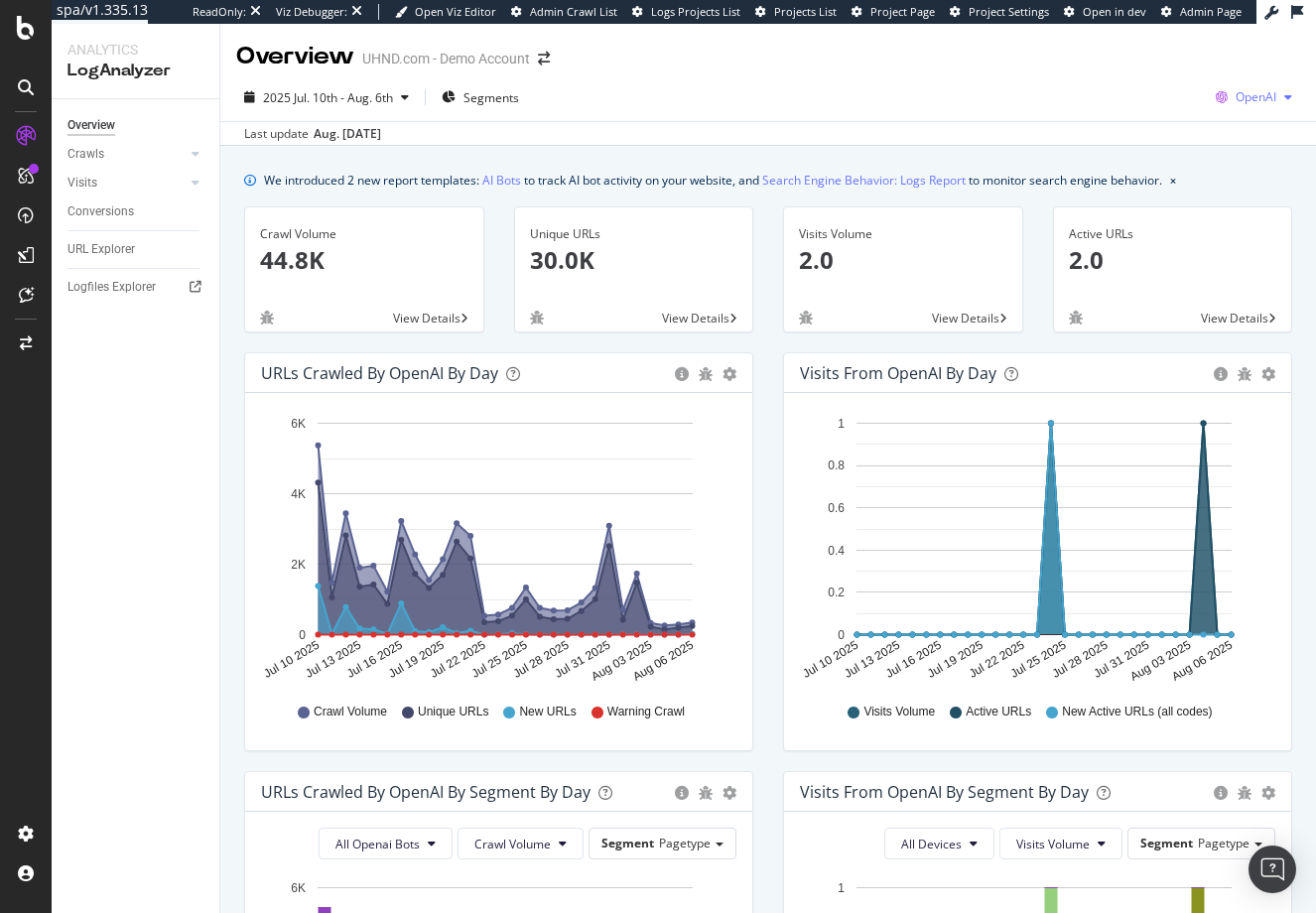 click on "OpenAI" at bounding box center (1255, 96) 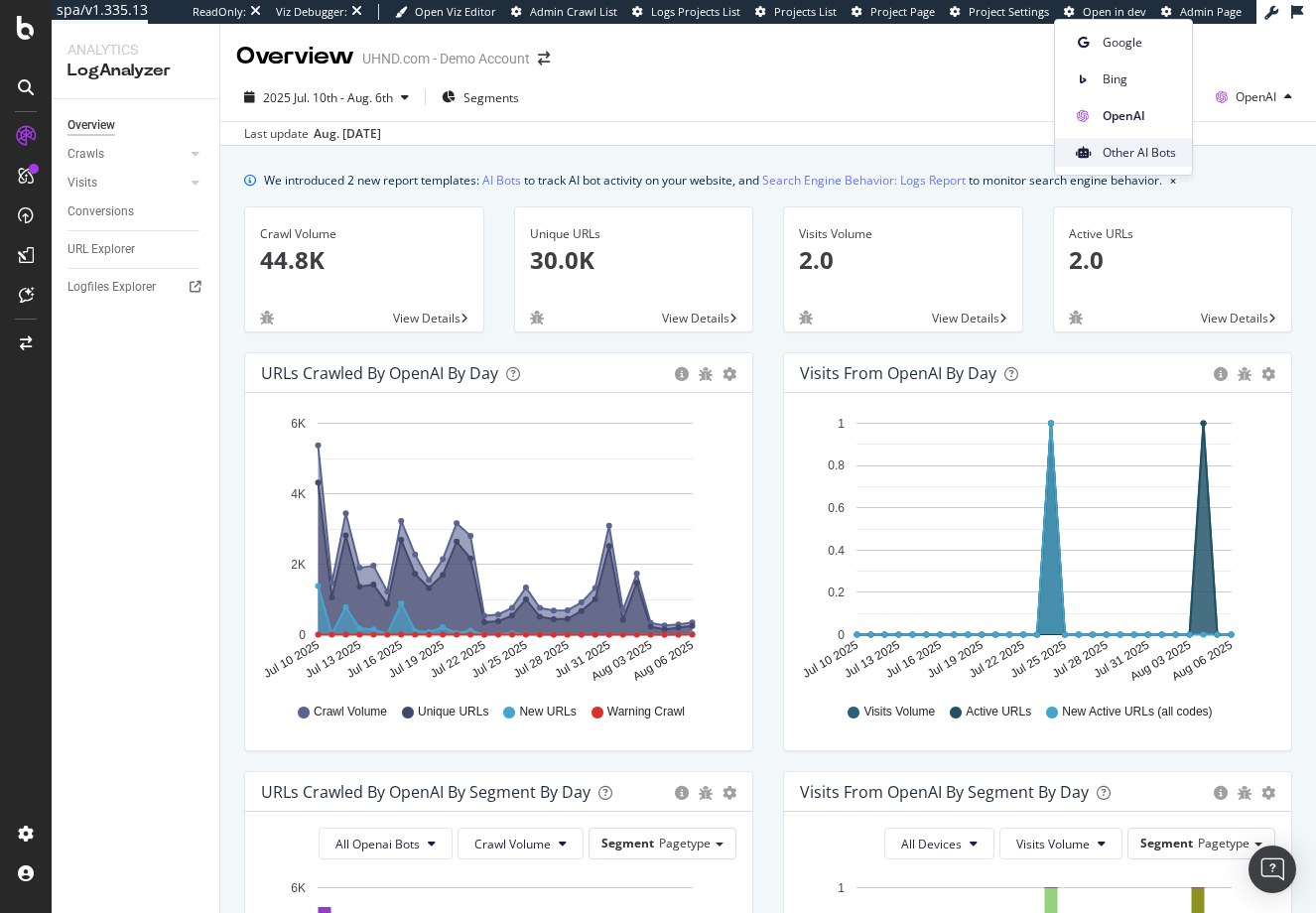 click on "Other AI Bots" at bounding box center (1139, 153) 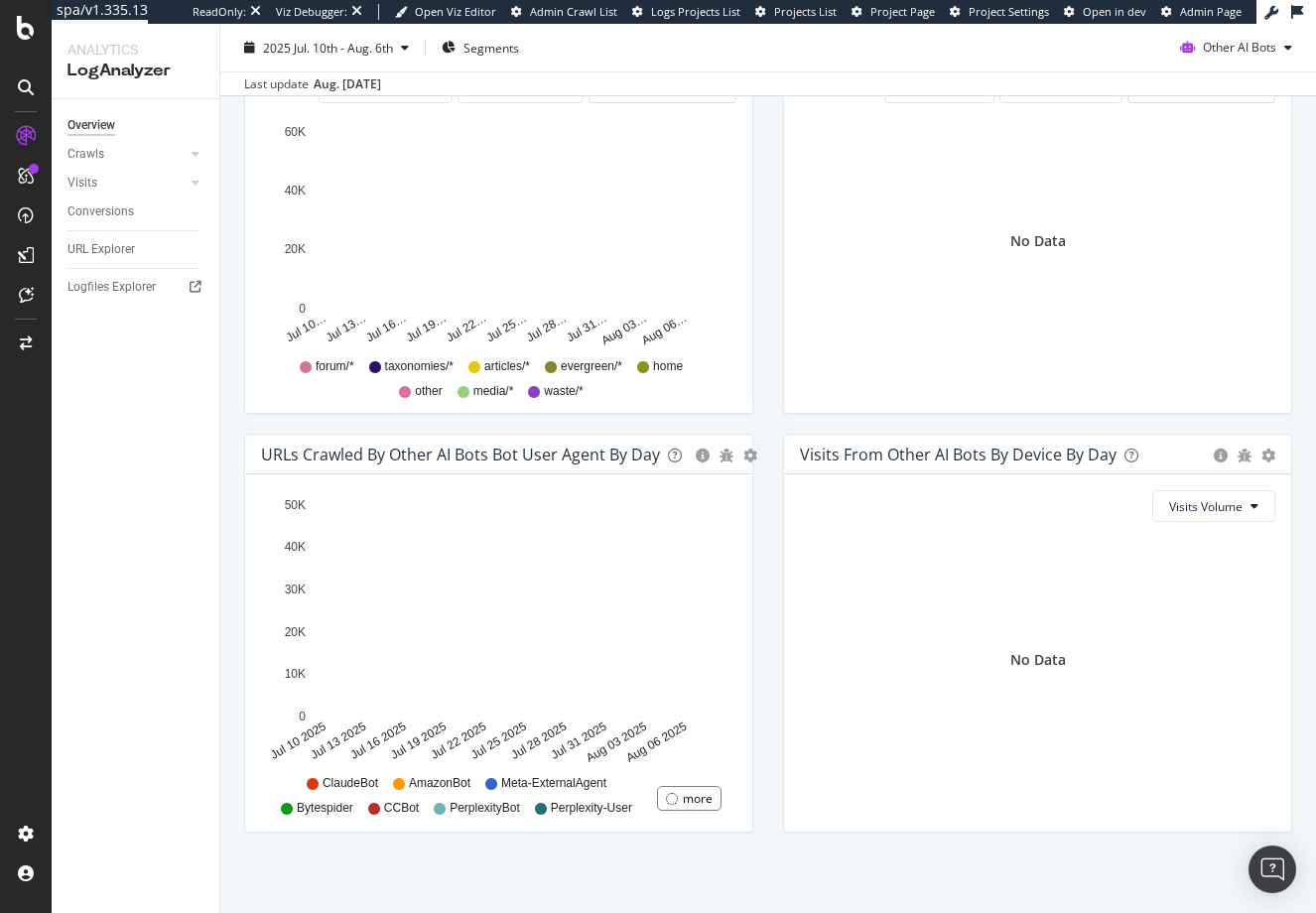scroll, scrollTop: 765, scrollLeft: 0, axis: vertical 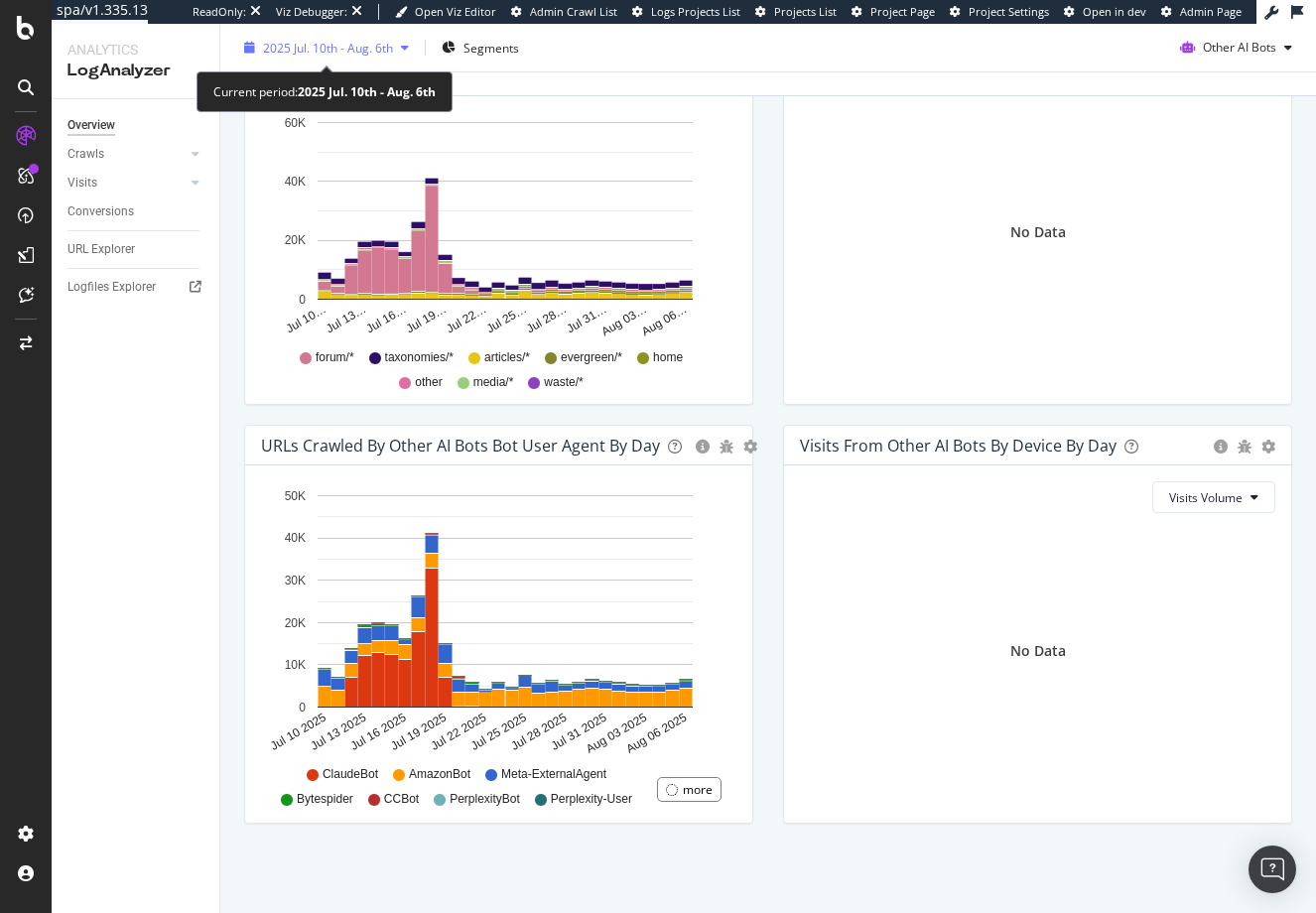 click on "2025 Jul. 10th - Aug. 6th" at bounding box center [328, 47] 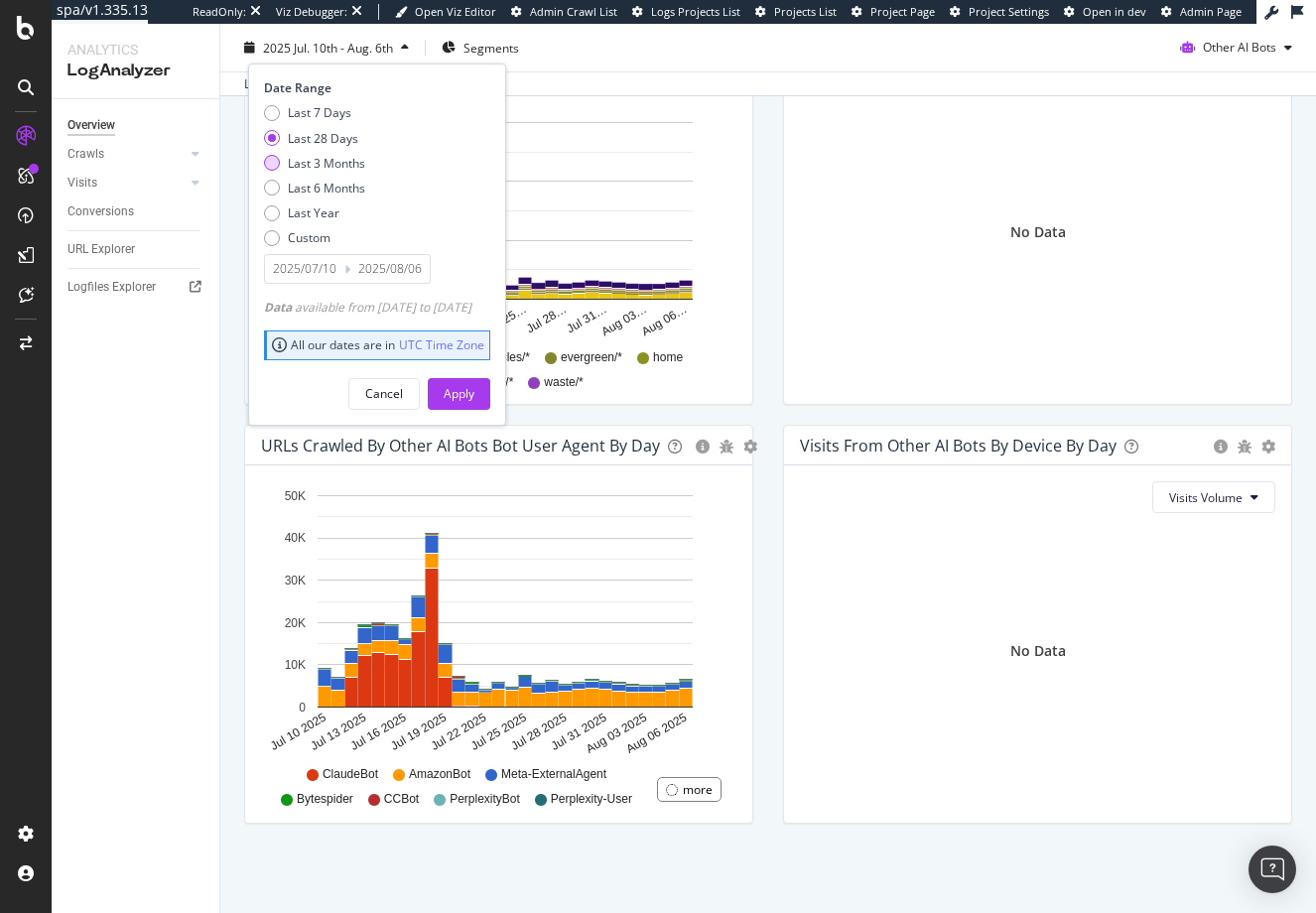 click on "Last 3 Months" at bounding box center (327, 162) 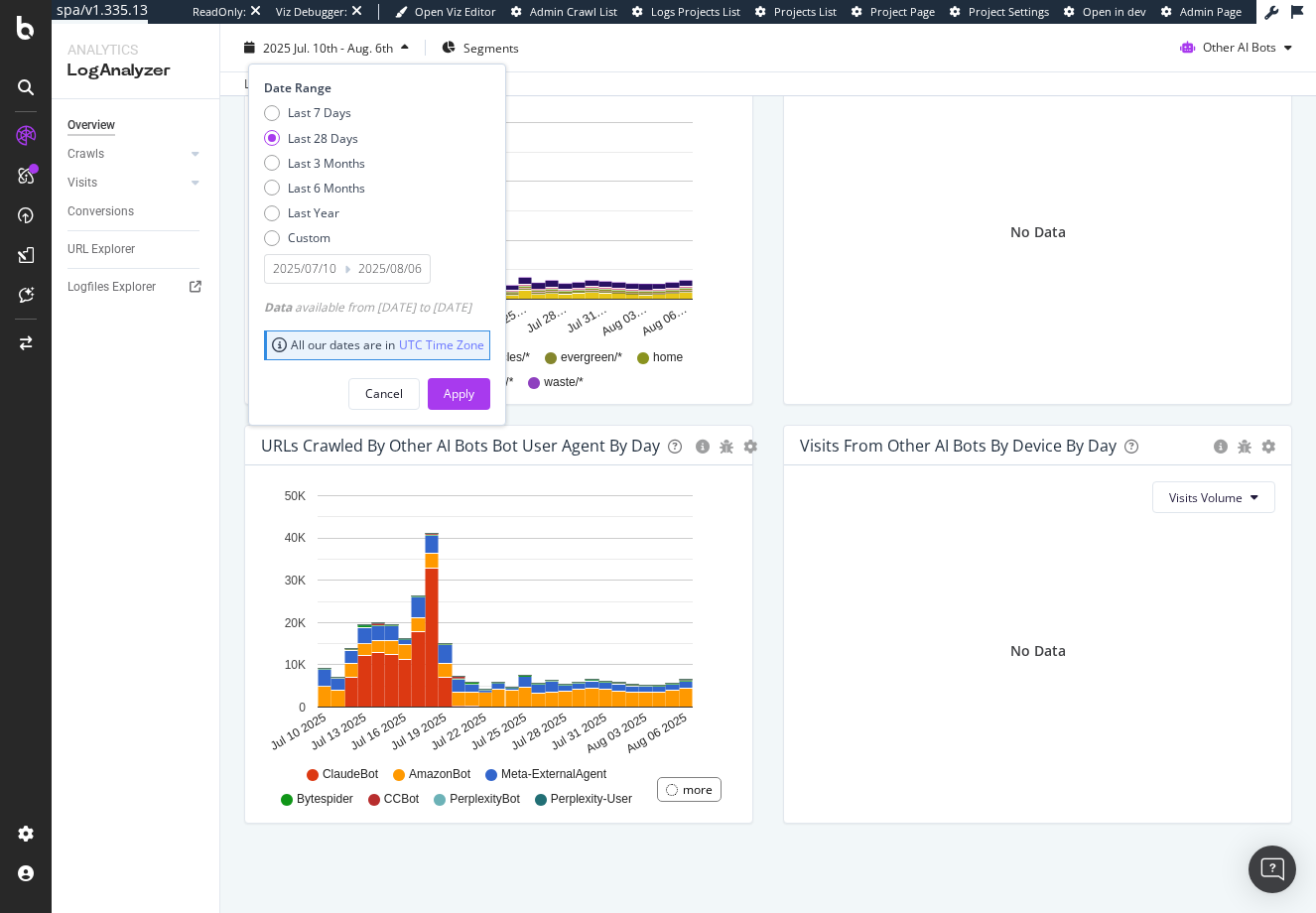 type on "2025/05/07" 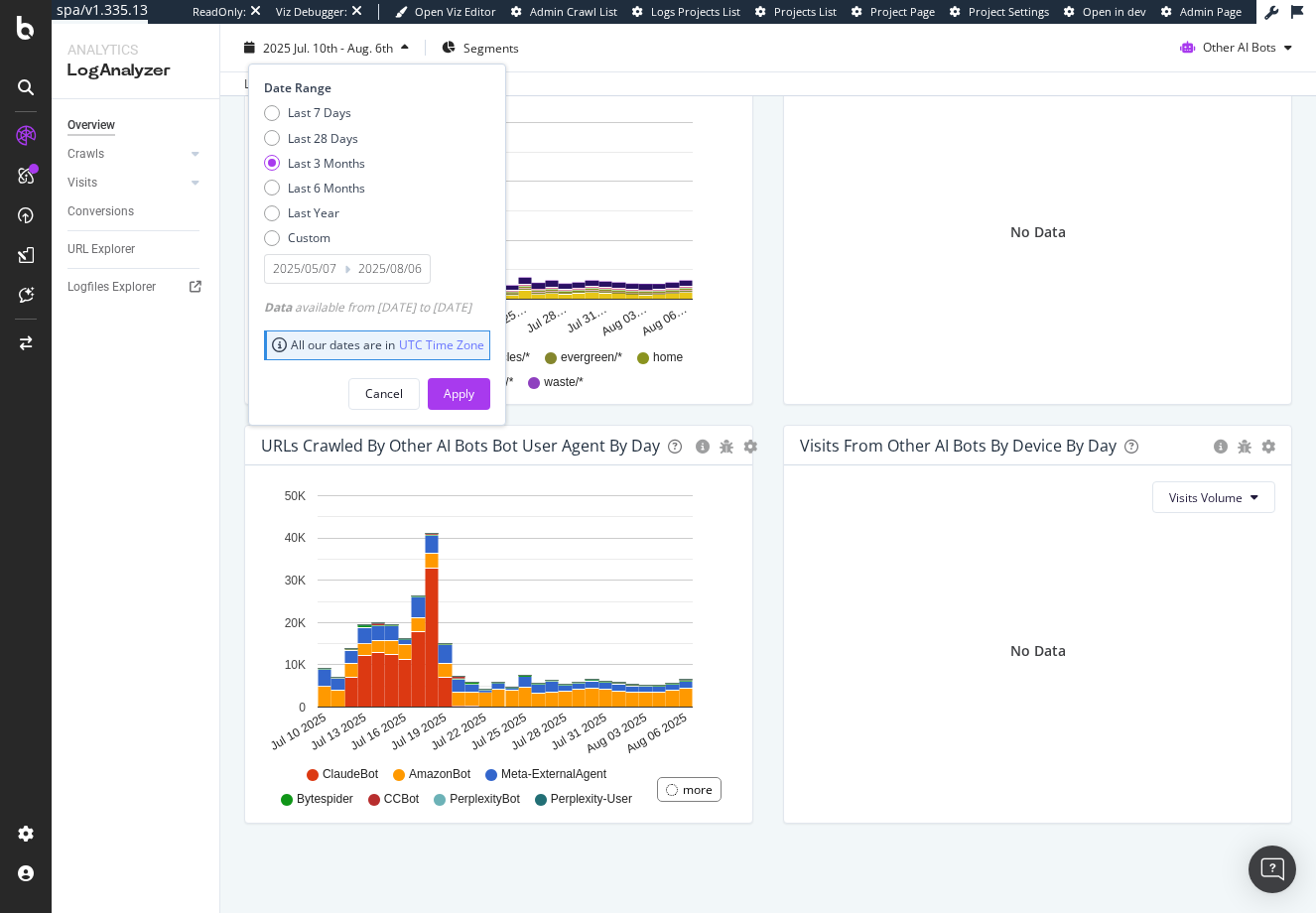 drag, startPoint x: 497, startPoint y: 386, endPoint x: 651, endPoint y: 398, distance: 154.46682 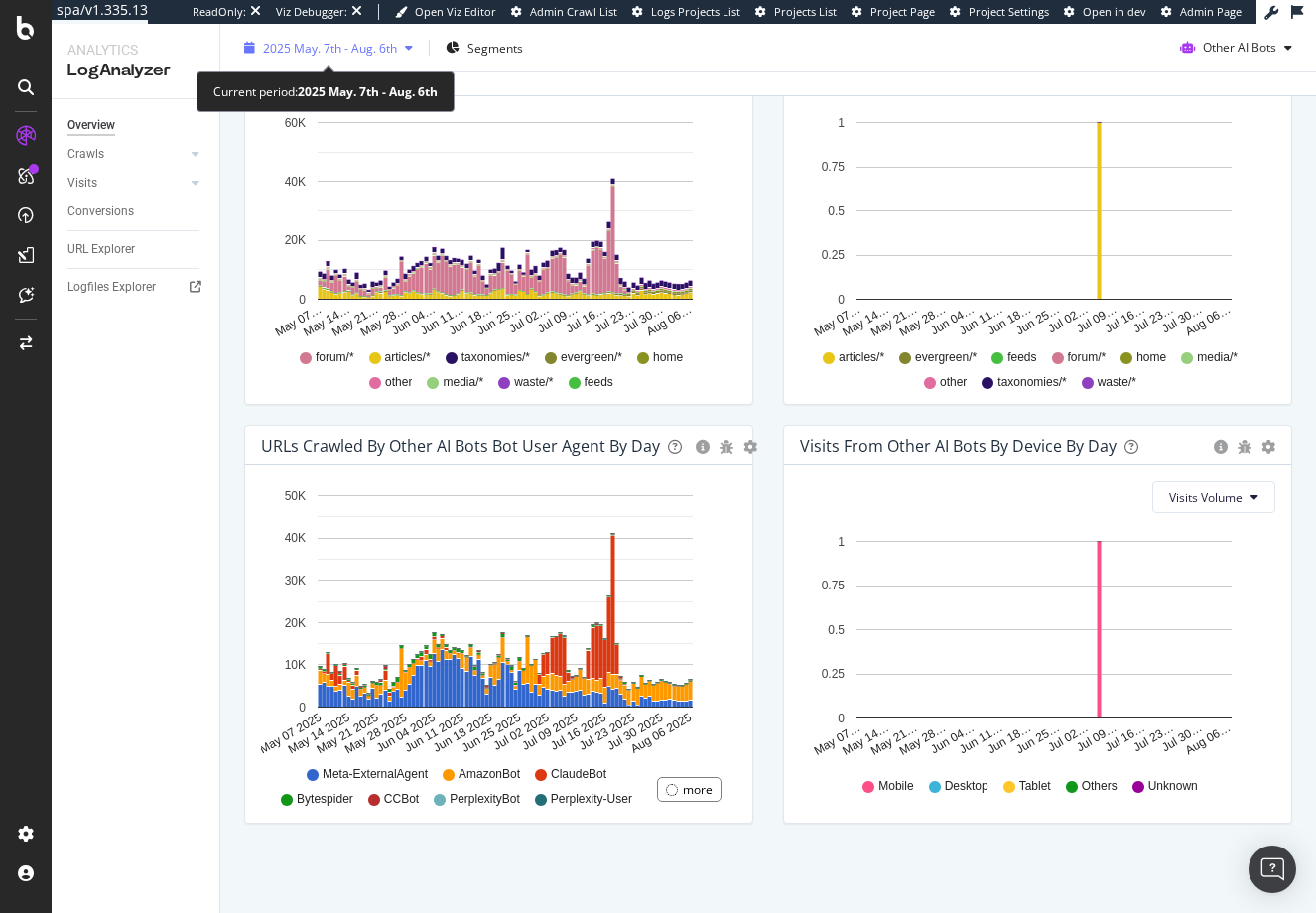 click on "2025 May. 7th - Aug. 6th" at bounding box center [329, 47] 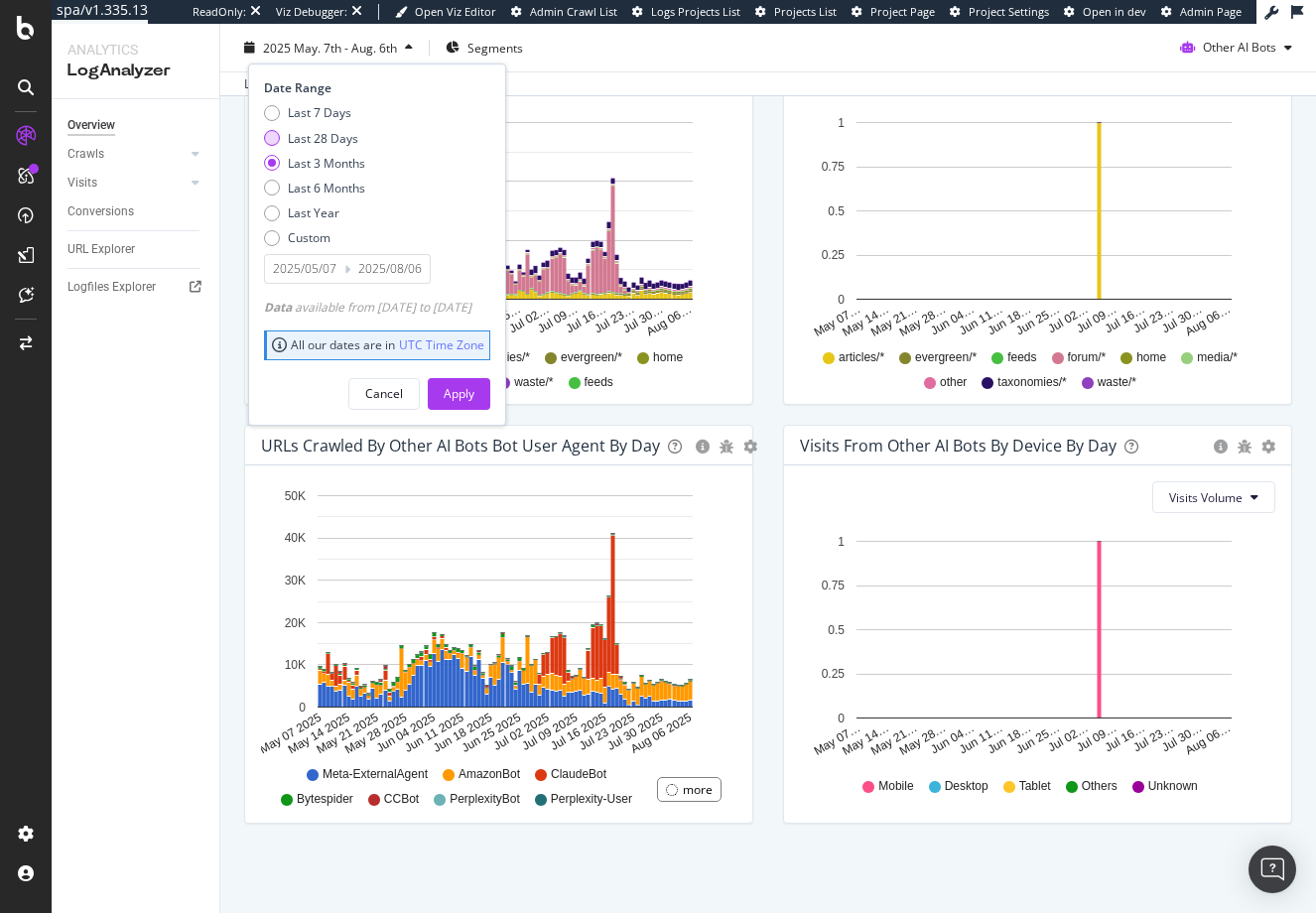 click on "Last 28 Days" at bounding box center (323, 137) 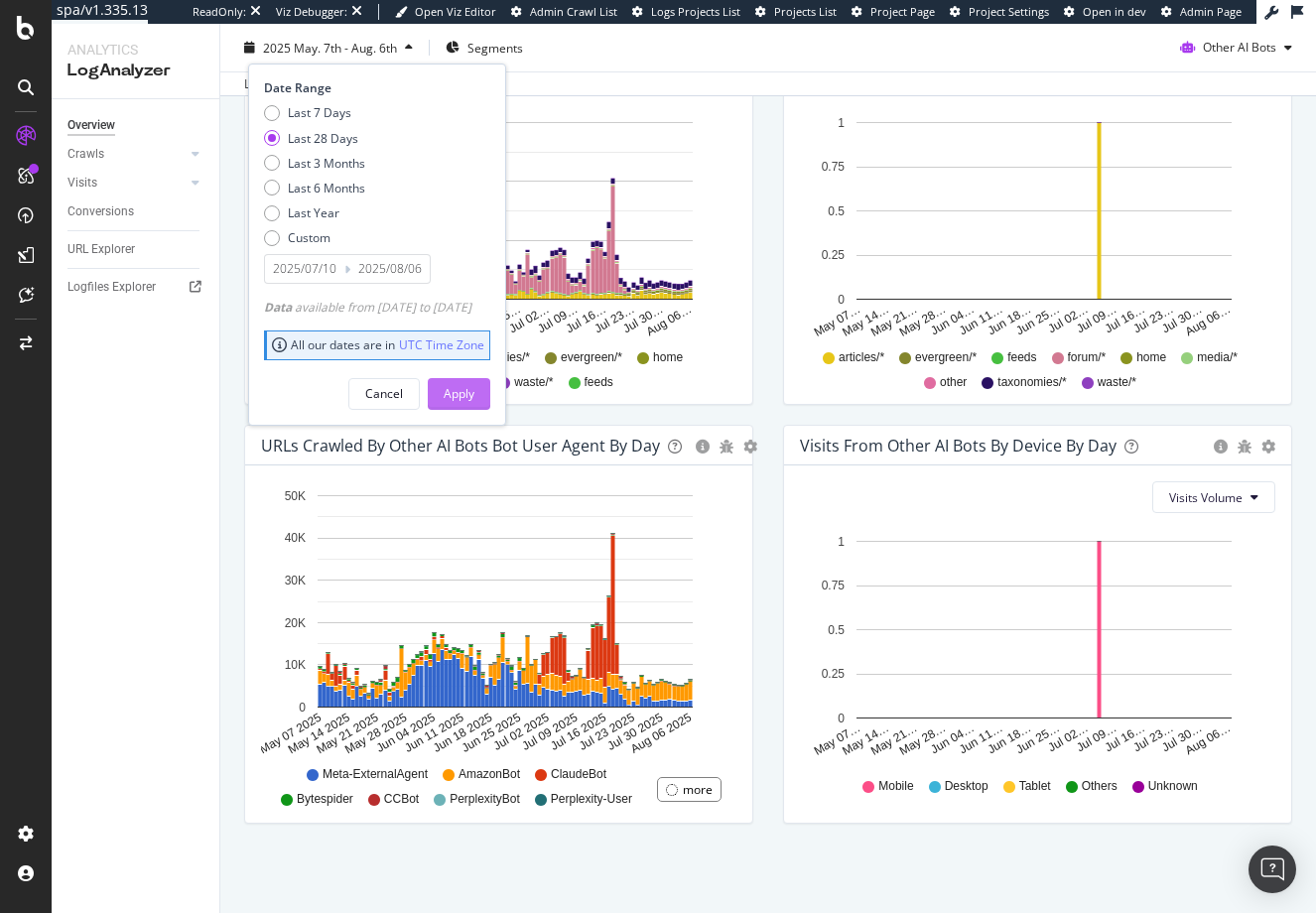 click on "Apply" at bounding box center [459, 393] 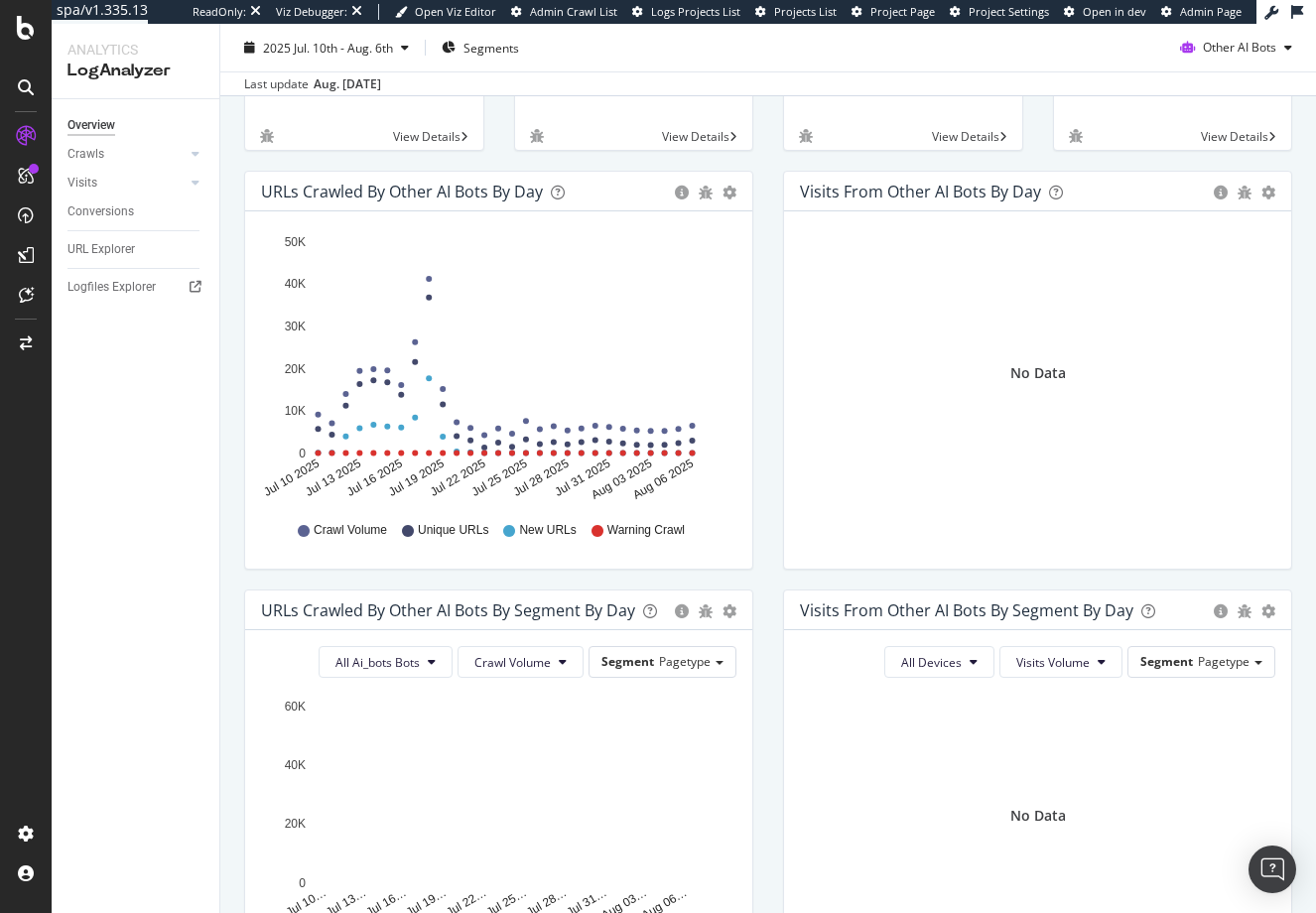 scroll, scrollTop: 0, scrollLeft: 0, axis: both 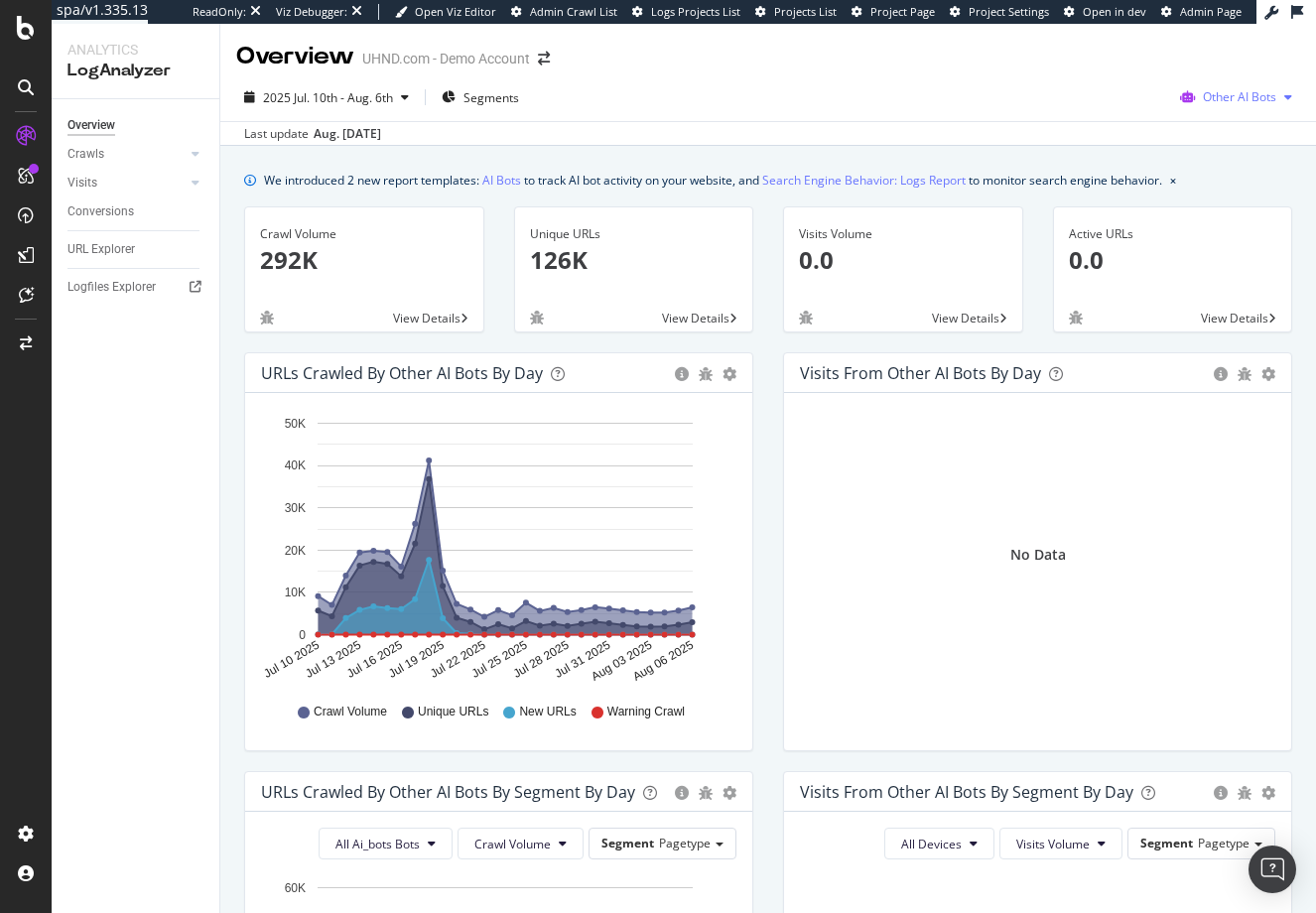 click on "Other AI Bots" at bounding box center (1240, 96) 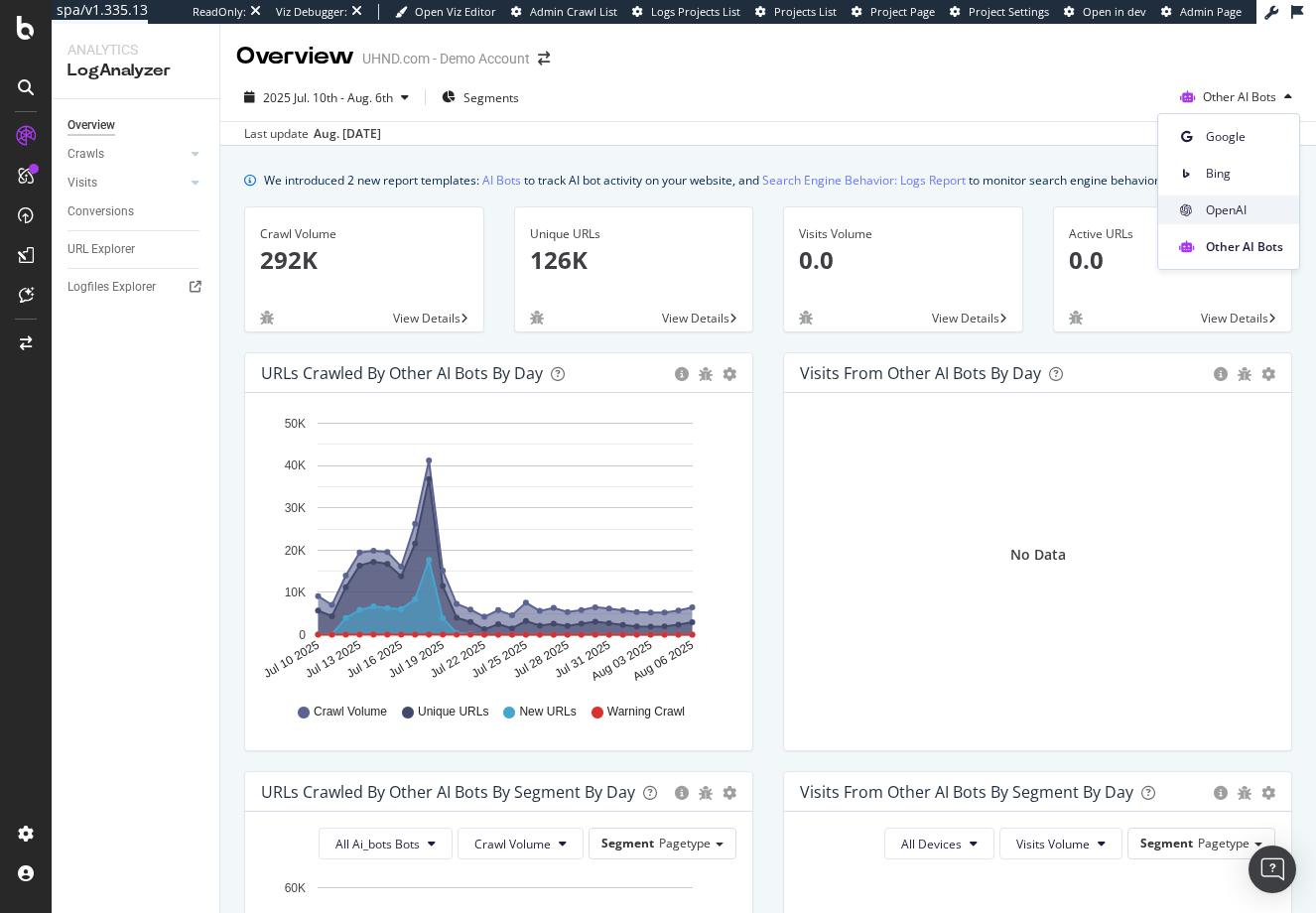 click on "OpenAI" at bounding box center (1245, 210) 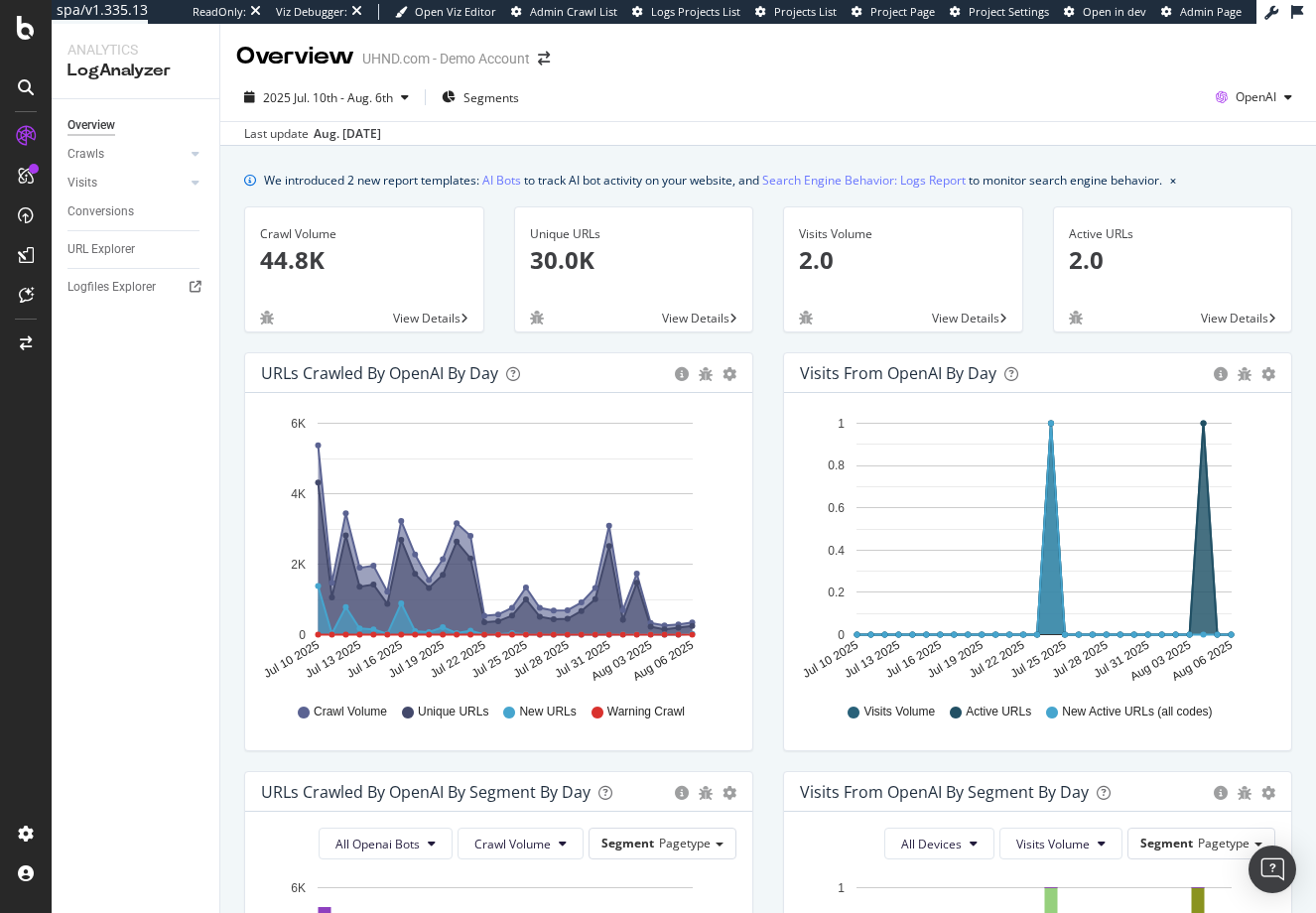 click on "Last update Aug. 07, 2025" at bounding box center (768, 133) 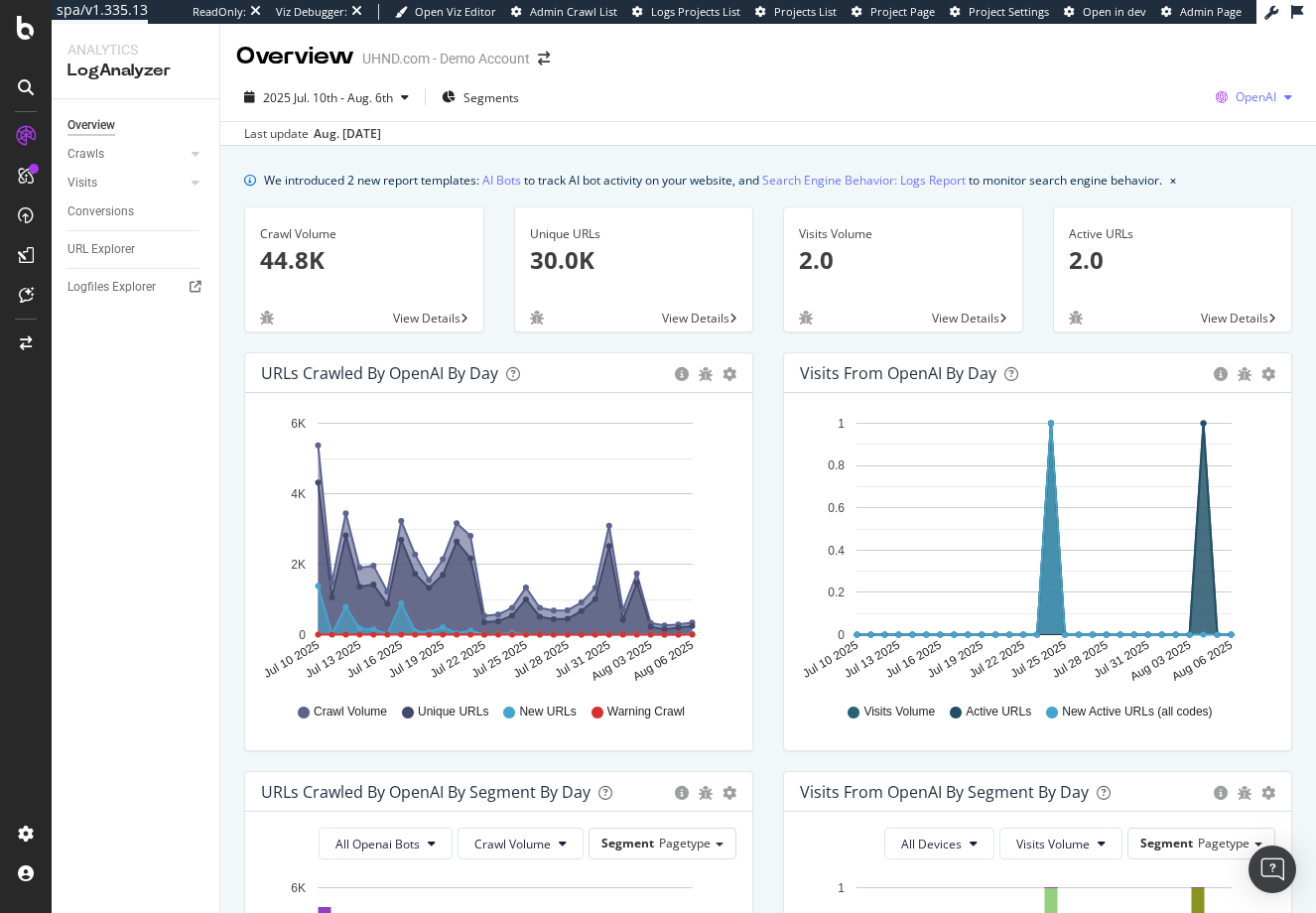 click on "OpenAI" at bounding box center (1255, 96) 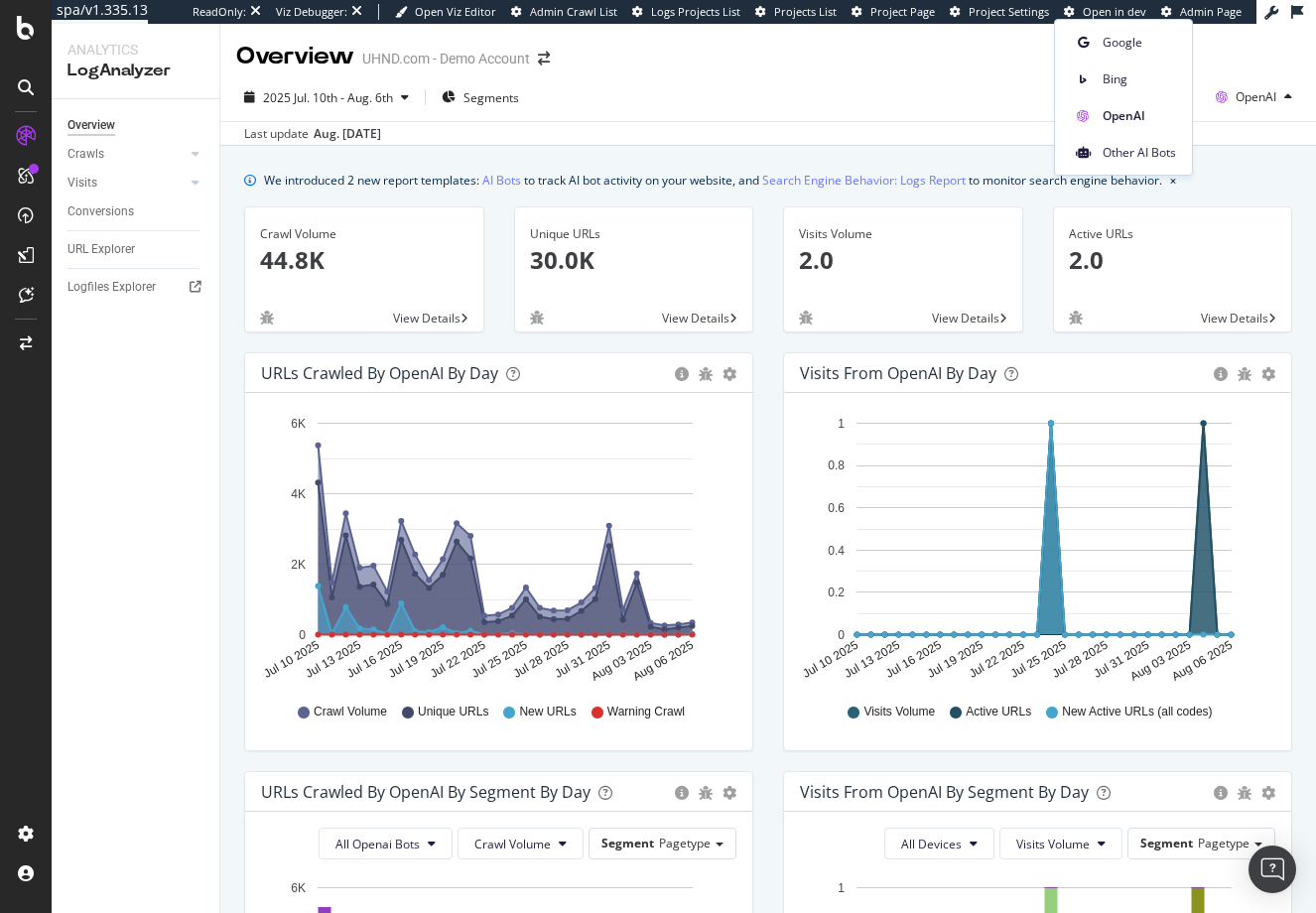 click on "Visits from OpenAI by day Area Table Hold CTRL while clicking to filter the report. Jul 10 2025 Jul 13 2025 Jul 16 2025 Jul 19 2025 Jul 22 2025 Jul 25 2025 Jul 28 2025 Jul 31 2025 Aug 03 2025 Aug 06 2025 0 0.2 0.4 0.6 0.8 1 Date Visits Volume Active URLs New Active URLs (all codes) Jul 10 2025 0 0 0 Jul 11 2025 0 0 0 Jul 12 2025 0 0 0 Jul 13 2025 0 0 0 Jul 14 2025 0 0 0 Jul 15 2025 0 0 0 Jul 16 2025 0 0 0 Jul 17 2025 0 0 0 Jul 18 2025 0 0 0 Jul 19 2025 0 0 0 Jul 20 2025 0 0 0 Jul 21 2025 0 0 0 Jul 22 2025 0 0 0 Jul 23 2025 0 0 0 Jul 24 2025 1 1 1 Jul 25 2025 0 0 0 Jul 26 2025 0 0 0 Jul 27 2025 0 0 0 Jul 28 2025 0 0 0 Jul 29 2025 0 0 0 Jul 30 2025 0 0 0 Jul 31 2025 0 0 0 Aug 01 2025 0 0 0 Aug 02 2025 0 0 0 Aug 03 2025 0 0 0 Aug 04 2025 1 1 0 Aug 05 2025 0 0 0 Aug 06 2025 0 0 0 ... Visits Volume Active URLs New Active URLs (all codes)" at bounding box center (1037, 562) 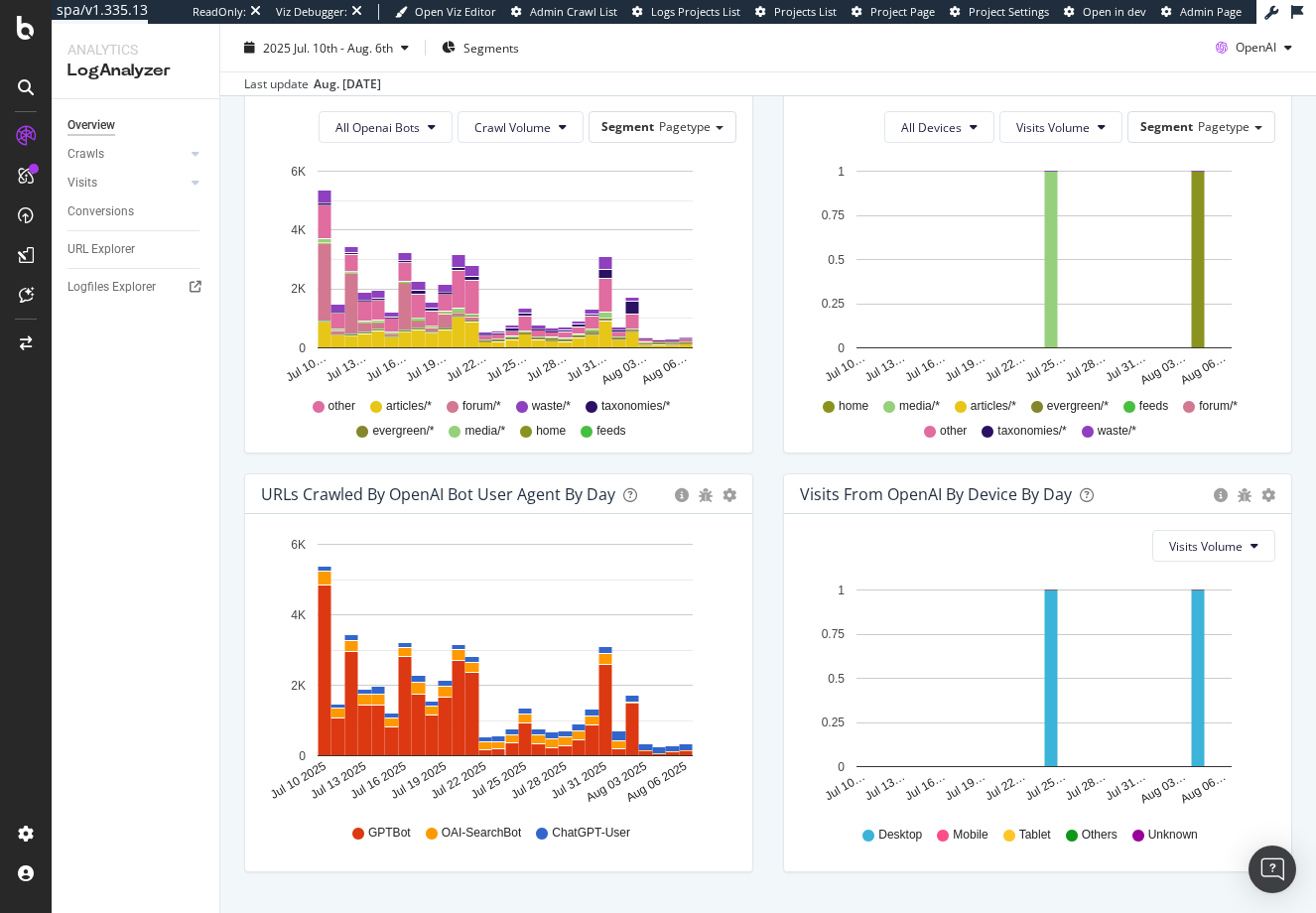 scroll, scrollTop: 765, scrollLeft: 0, axis: vertical 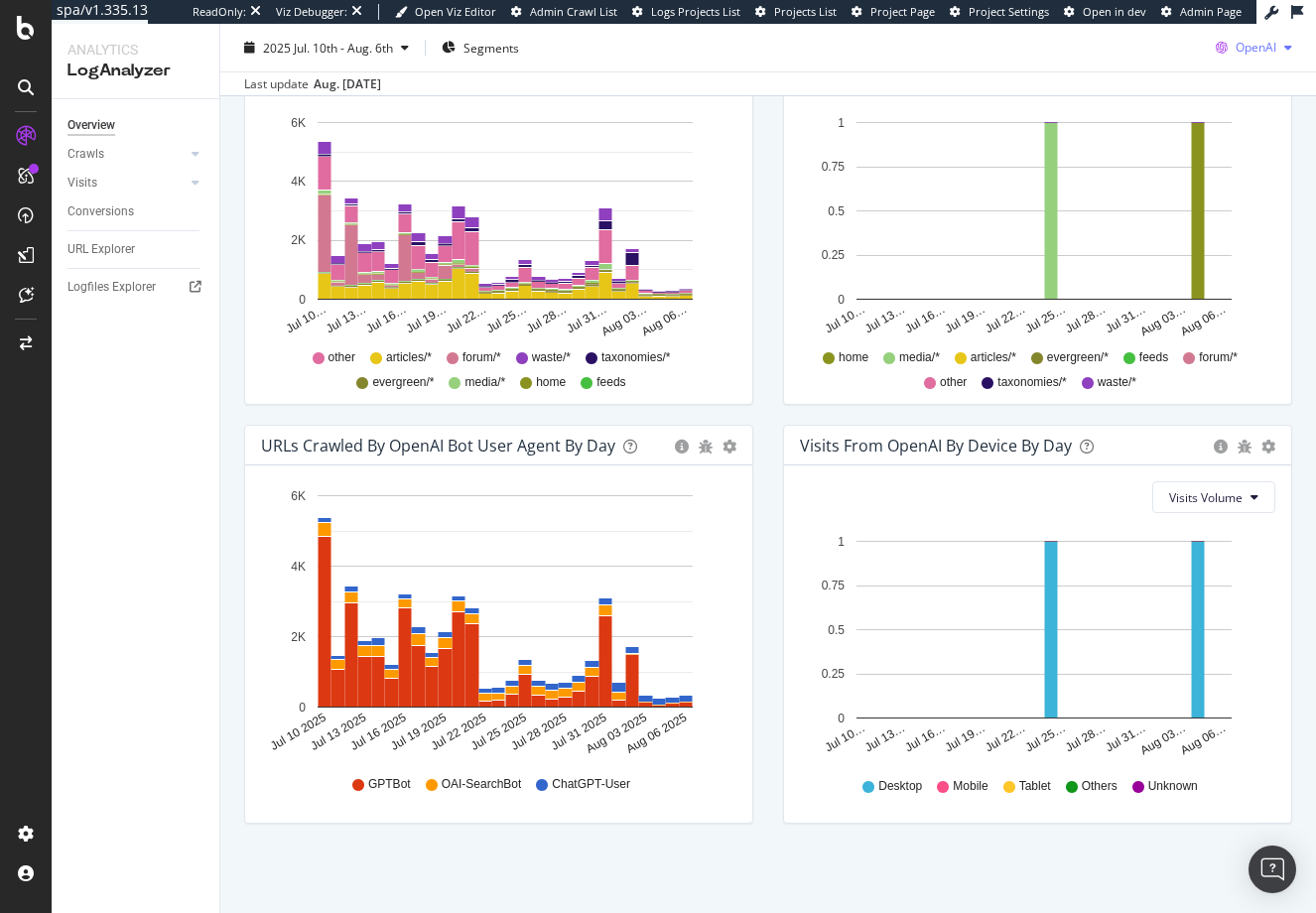 click on "OpenAI" at bounding box center (1255, 47) 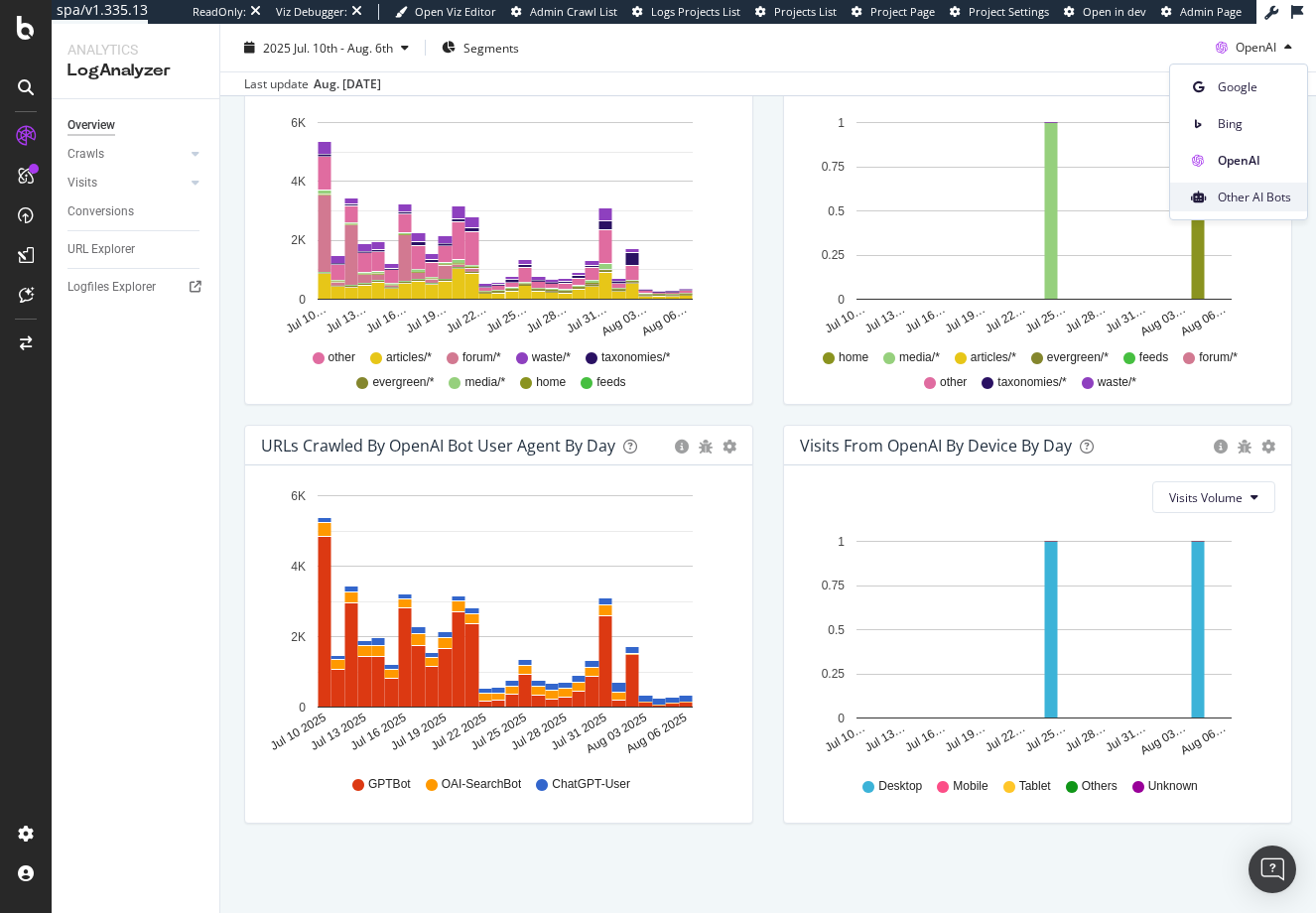 click on "Other AI Bots" at bounding box center (1254, 197) 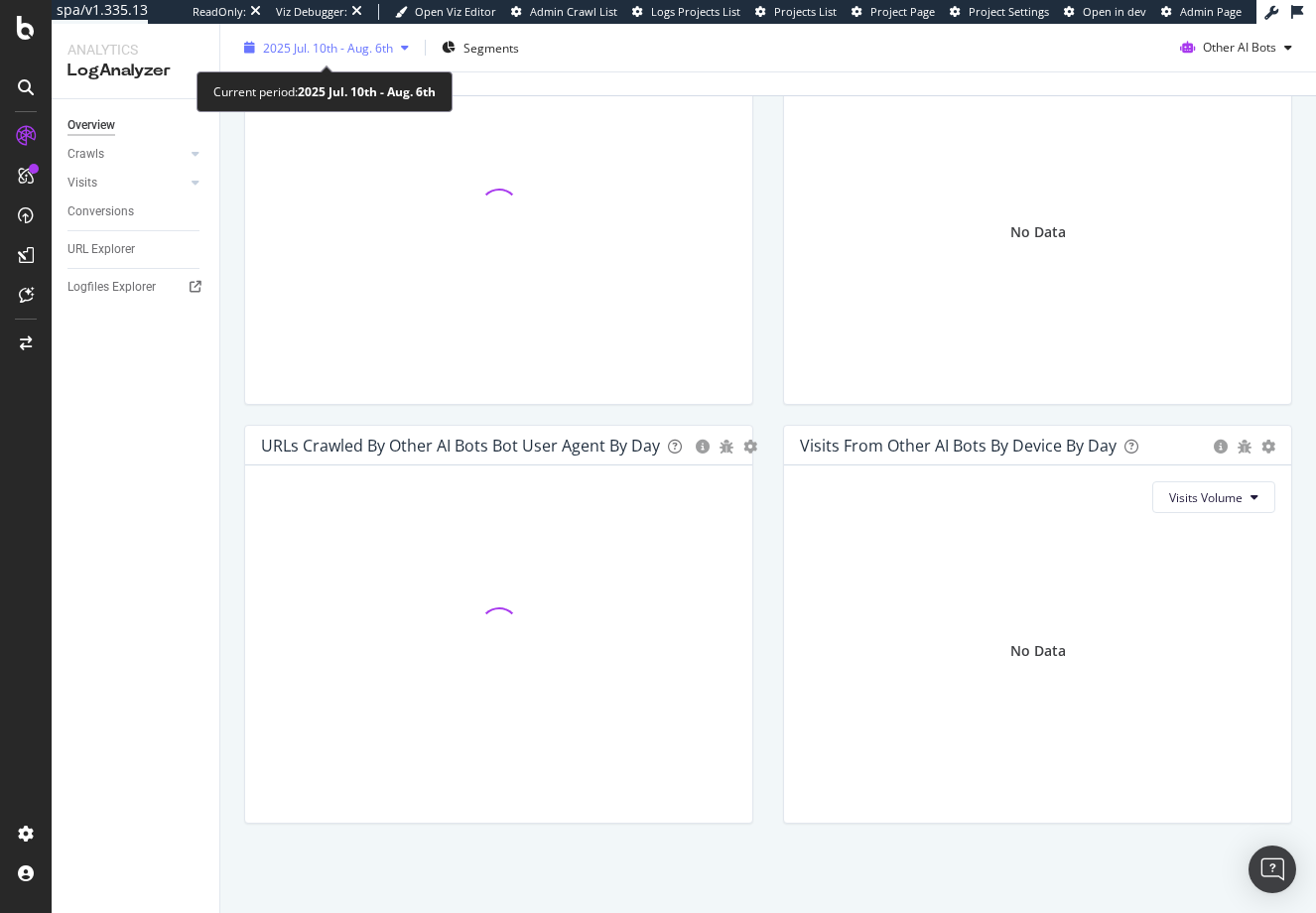 click on "2025 Jul. 10th - Aug. 6th" at bounding box center (328, 47) 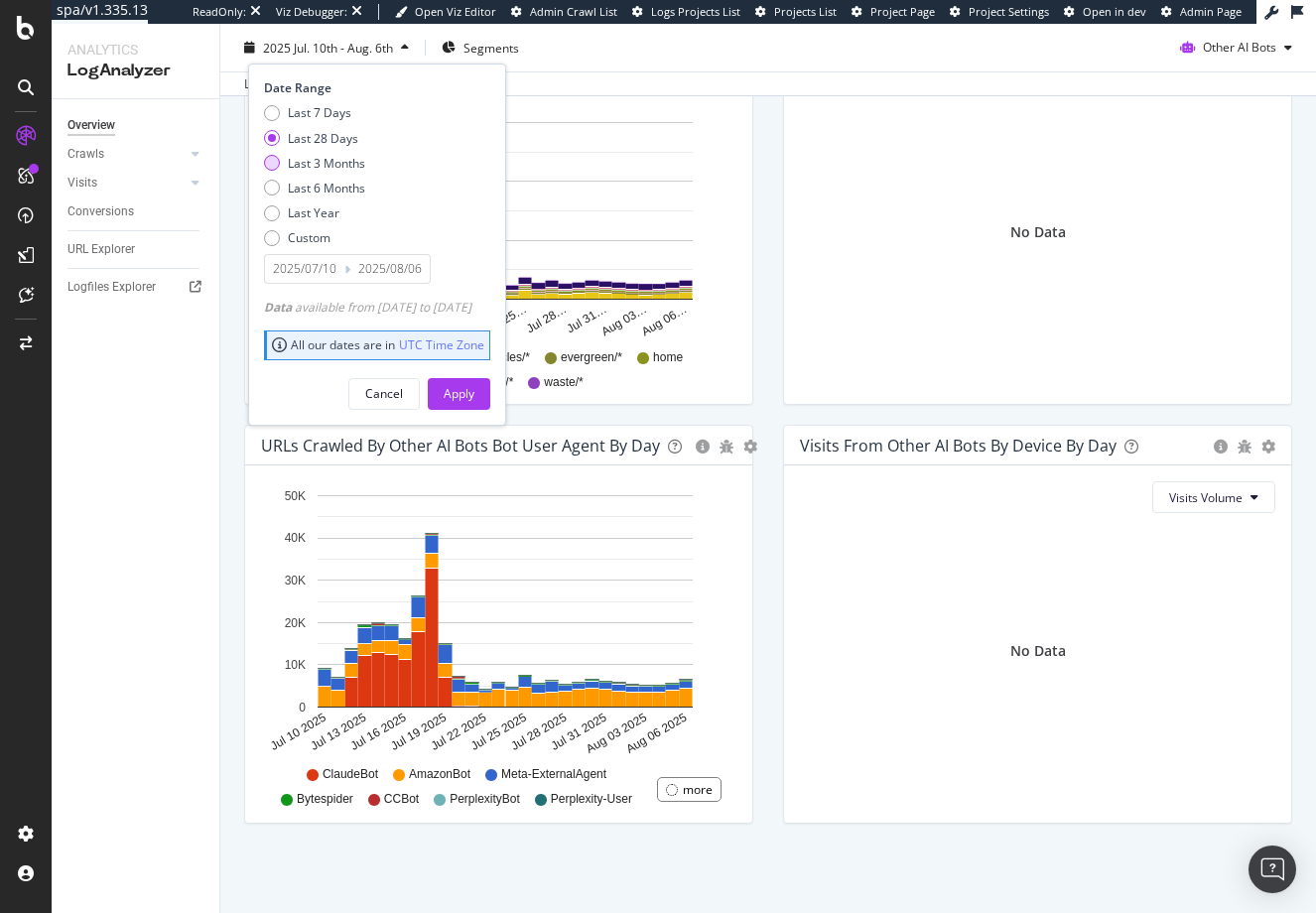 click on "Last 3 Months" at bounding box center (327, 162) 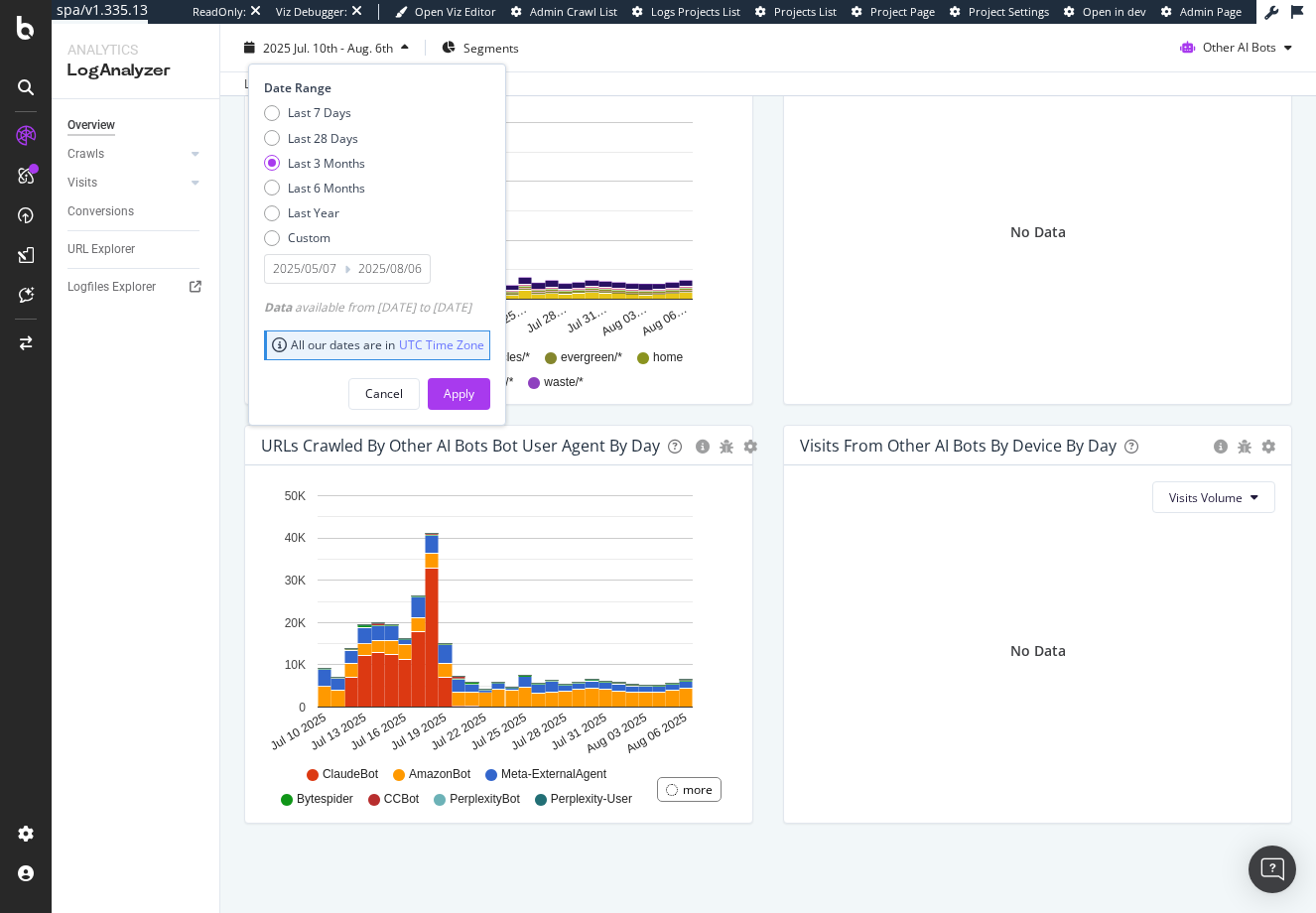 type on "2025/05/07" 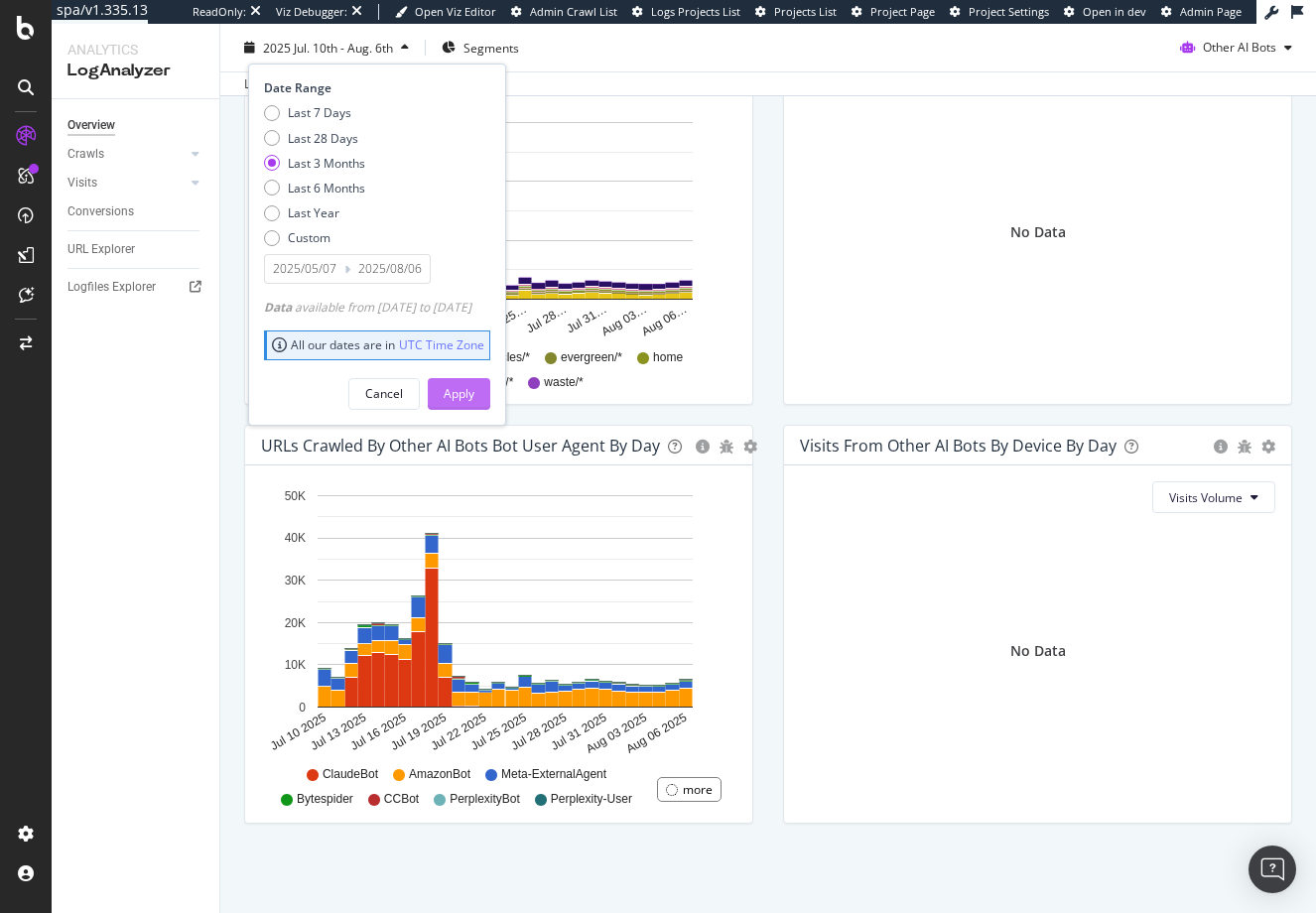 click on "Apply" at bounding box center [459, 393] 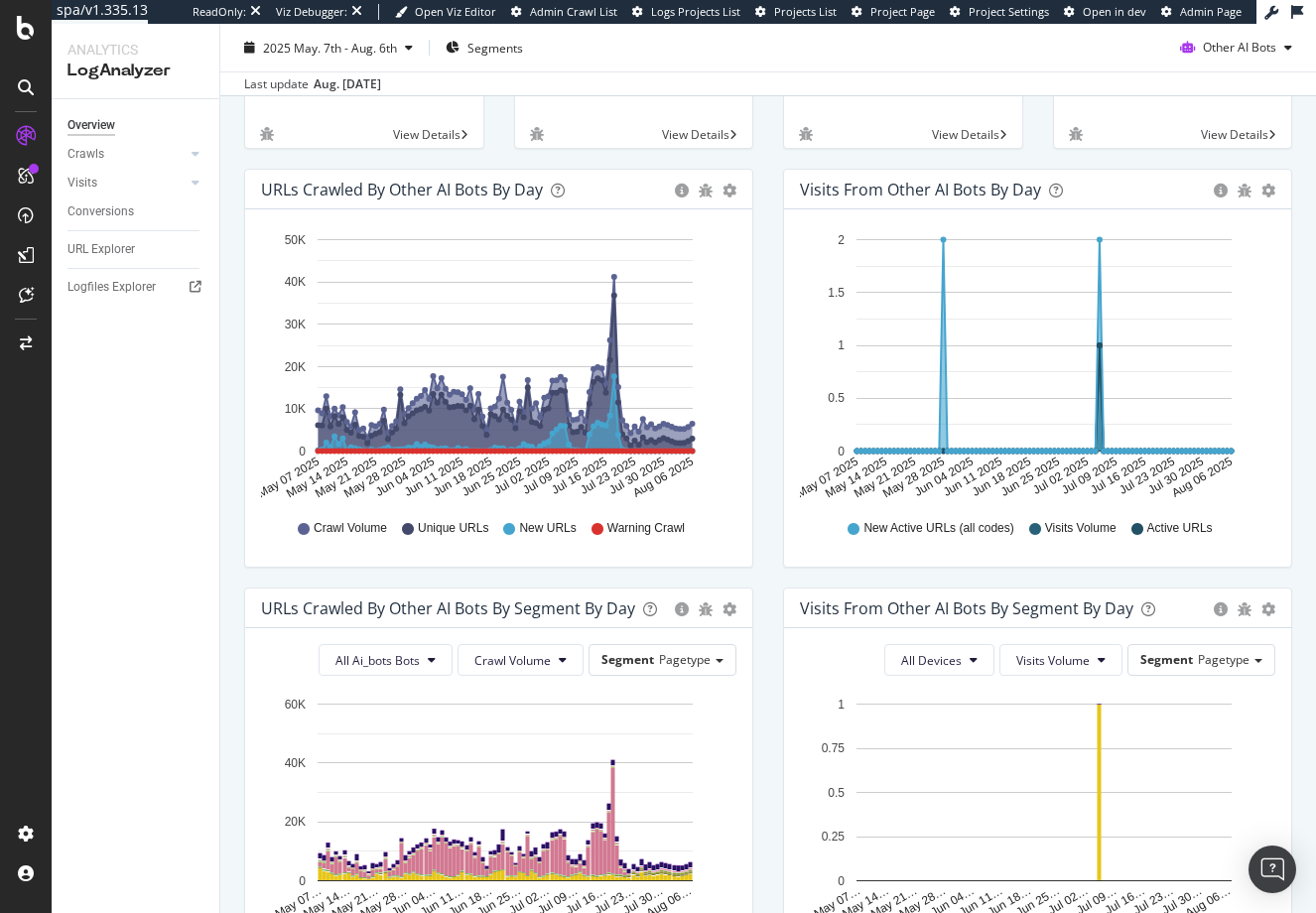 scroll, scrollTop: 298, scrollLeft: 0, axis: vertical 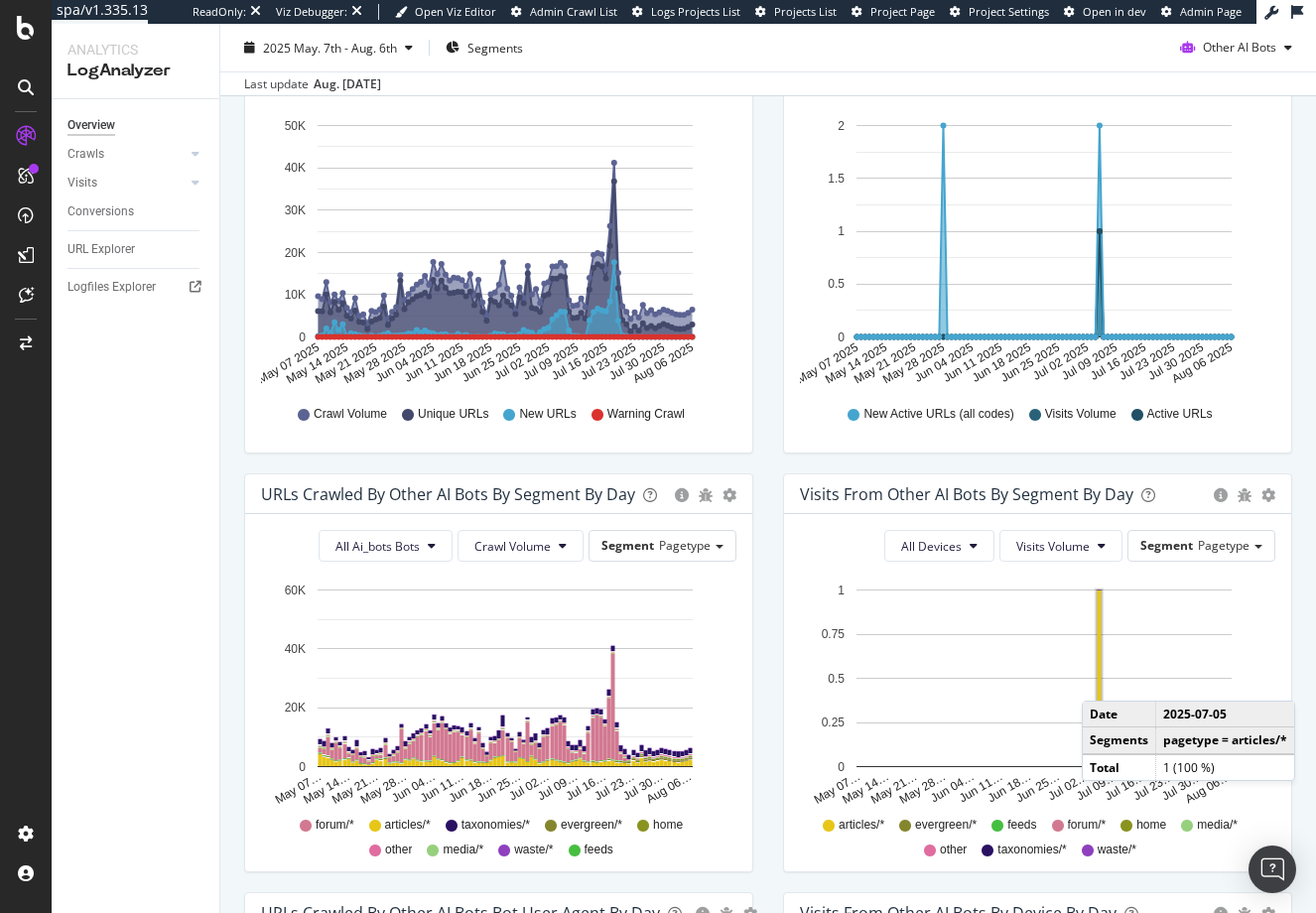click 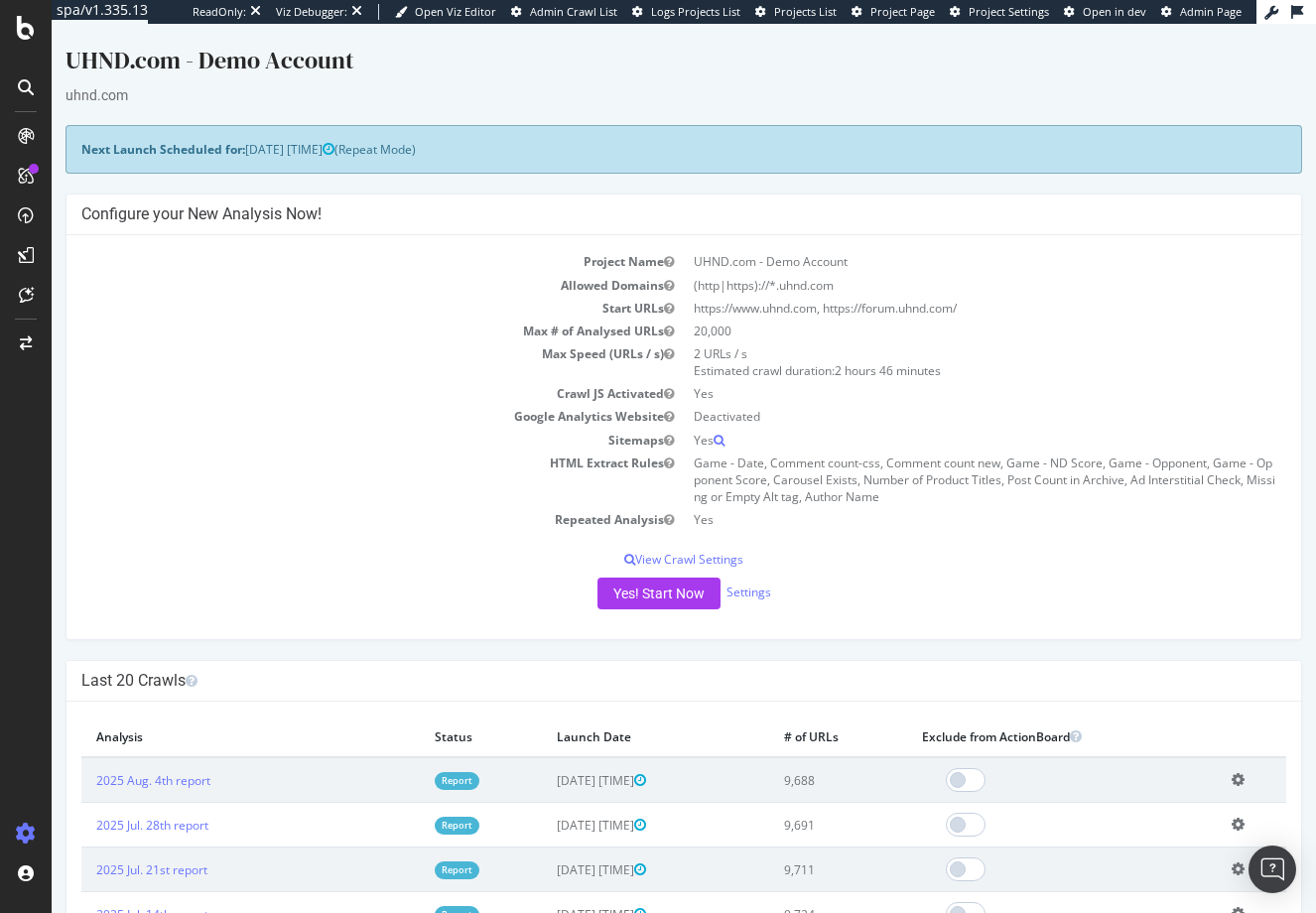 scroll, scrollTop: 0, scrollLeft: 0, axis: both 